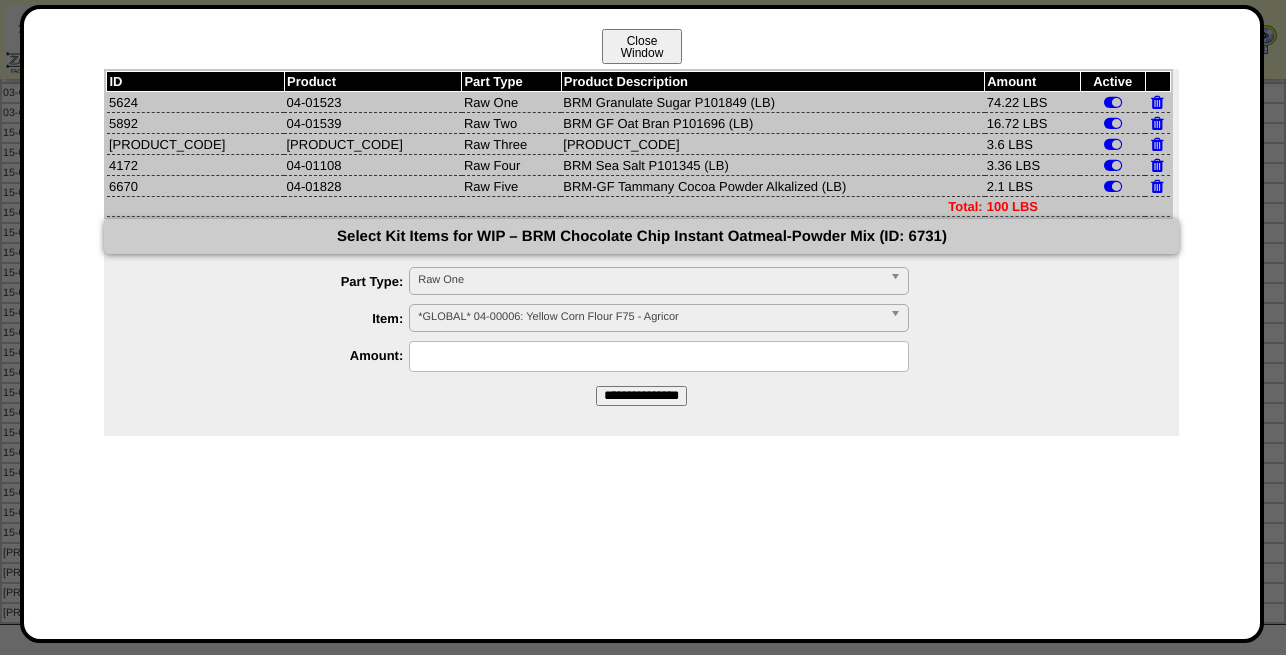 scroll, scrollTop: 485, scrollLeft: 0, axis: vertical 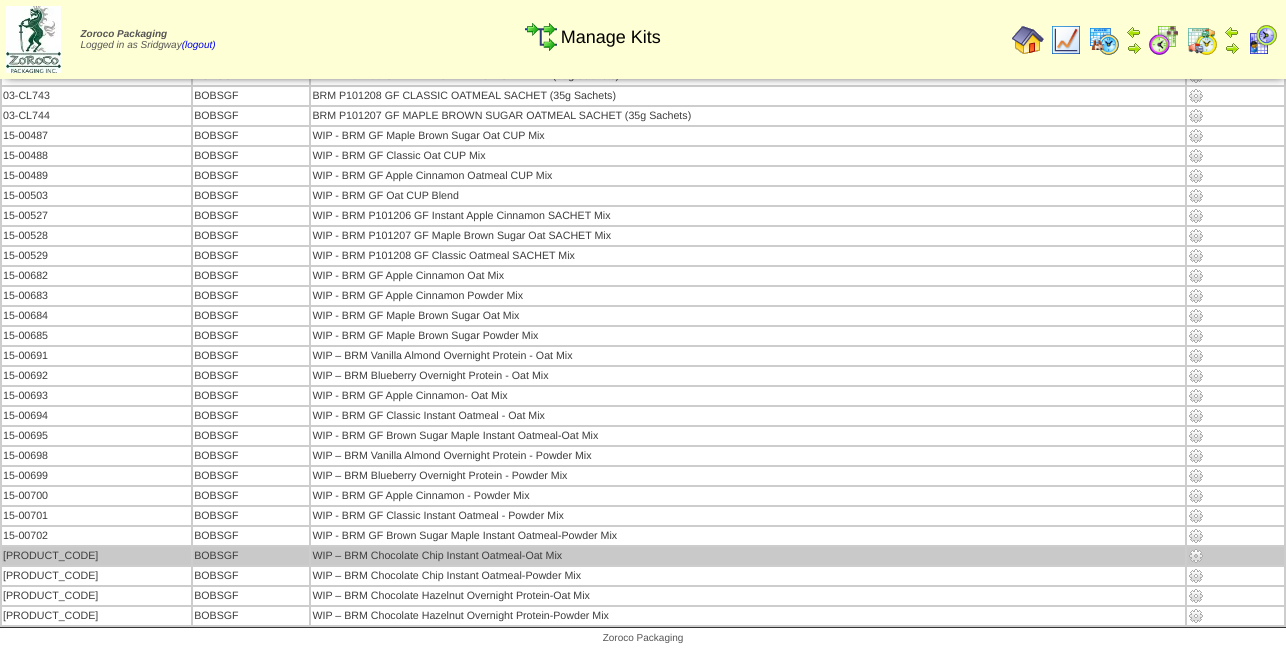 click at bounding box center [1196, 556] 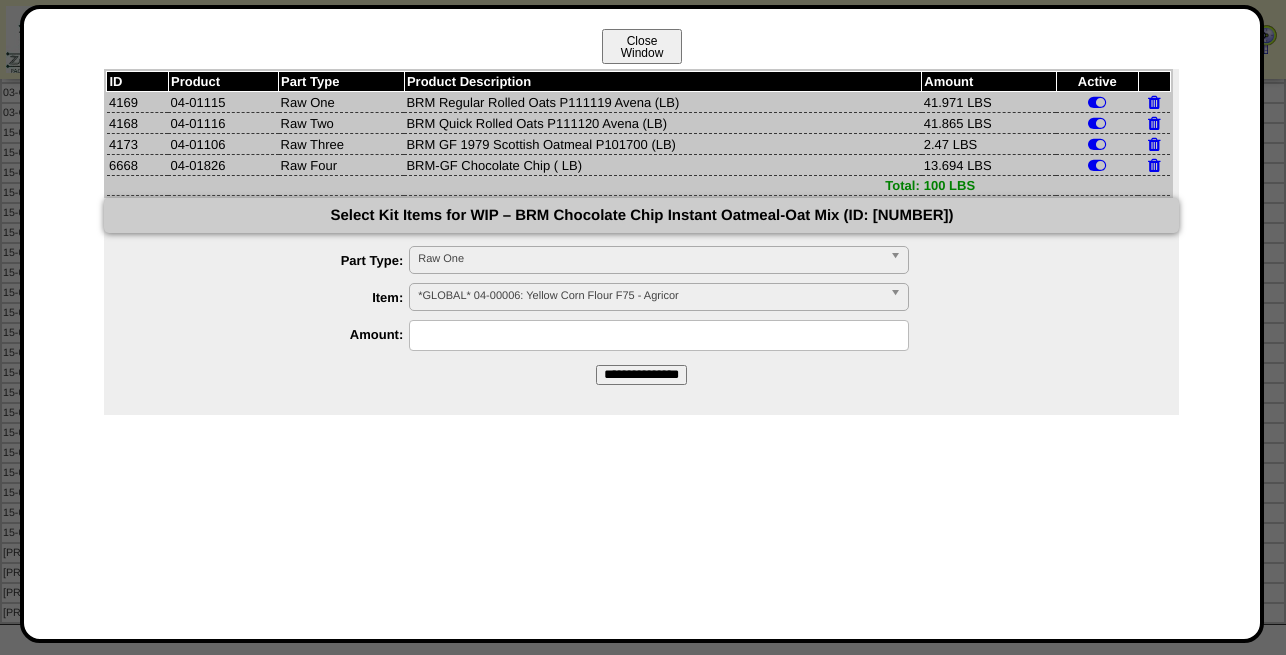 click on "Close Window" at bounding box center (642, 46) 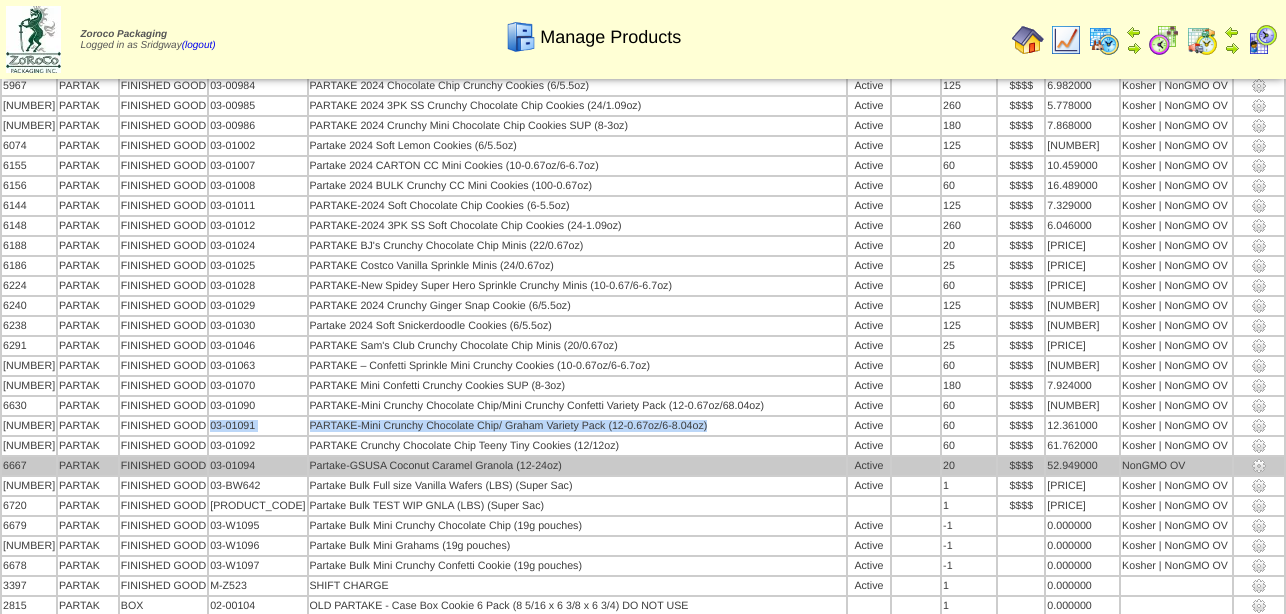 scroll, scrollTop: 4794, scrollLeft: 0, axis: vertical 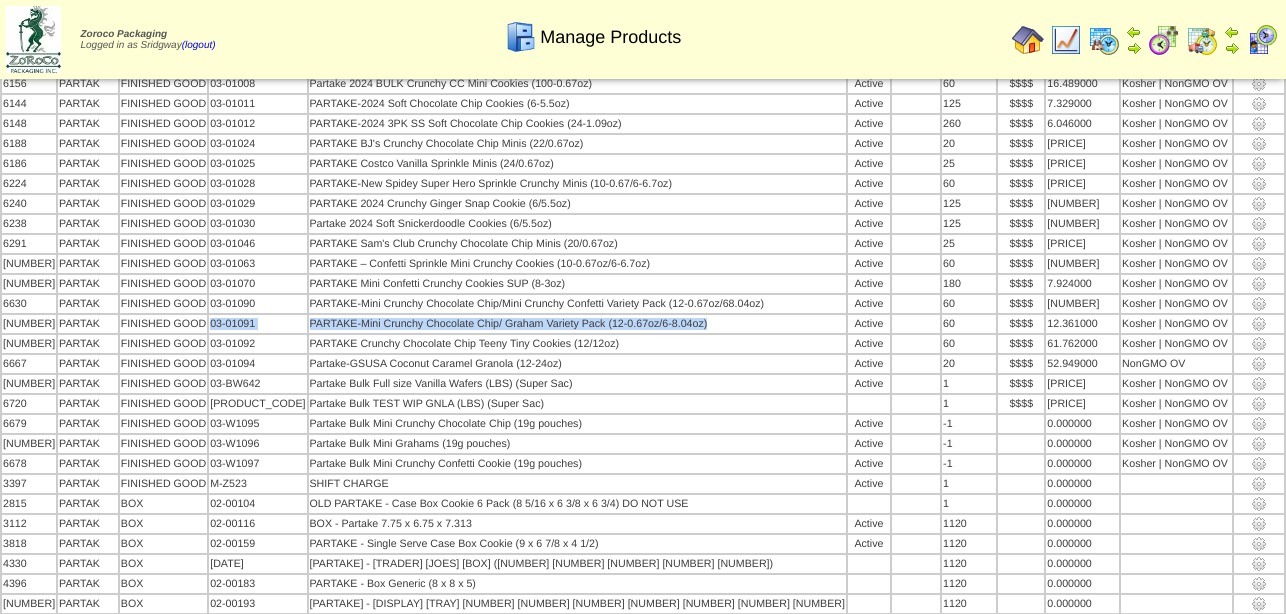 click at bounding box center (1028, 40) 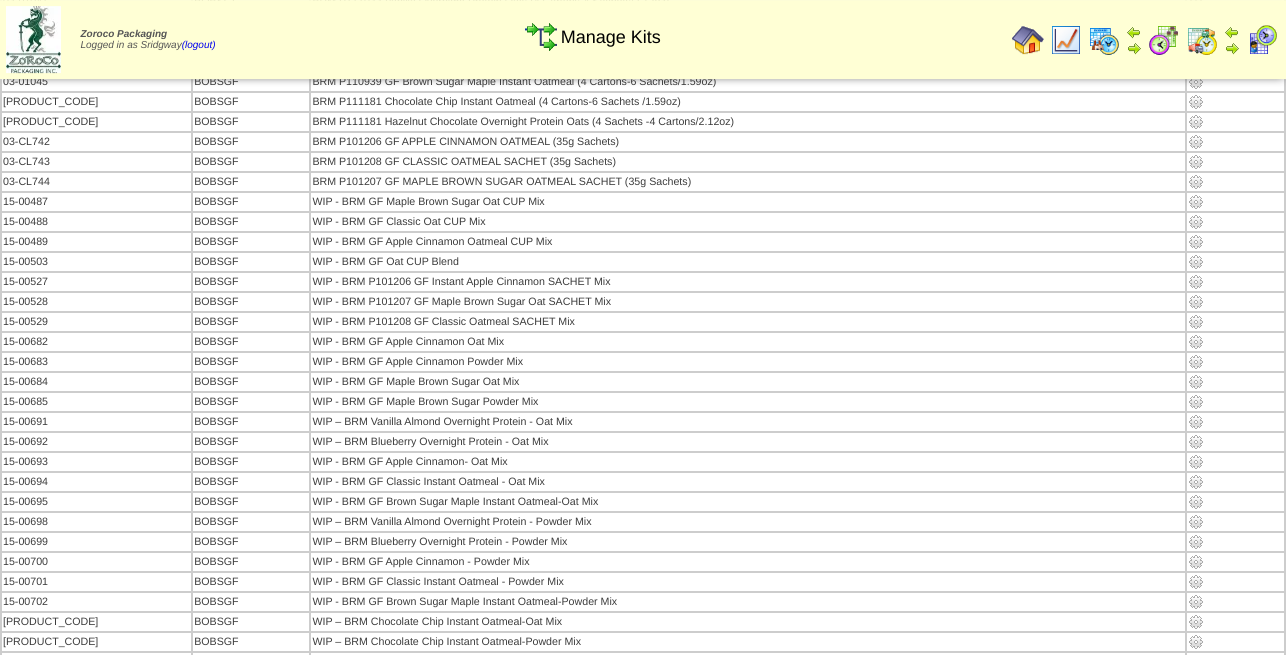 scroll, scrollTop: 505, scrollLeft: 0, axis: vertical 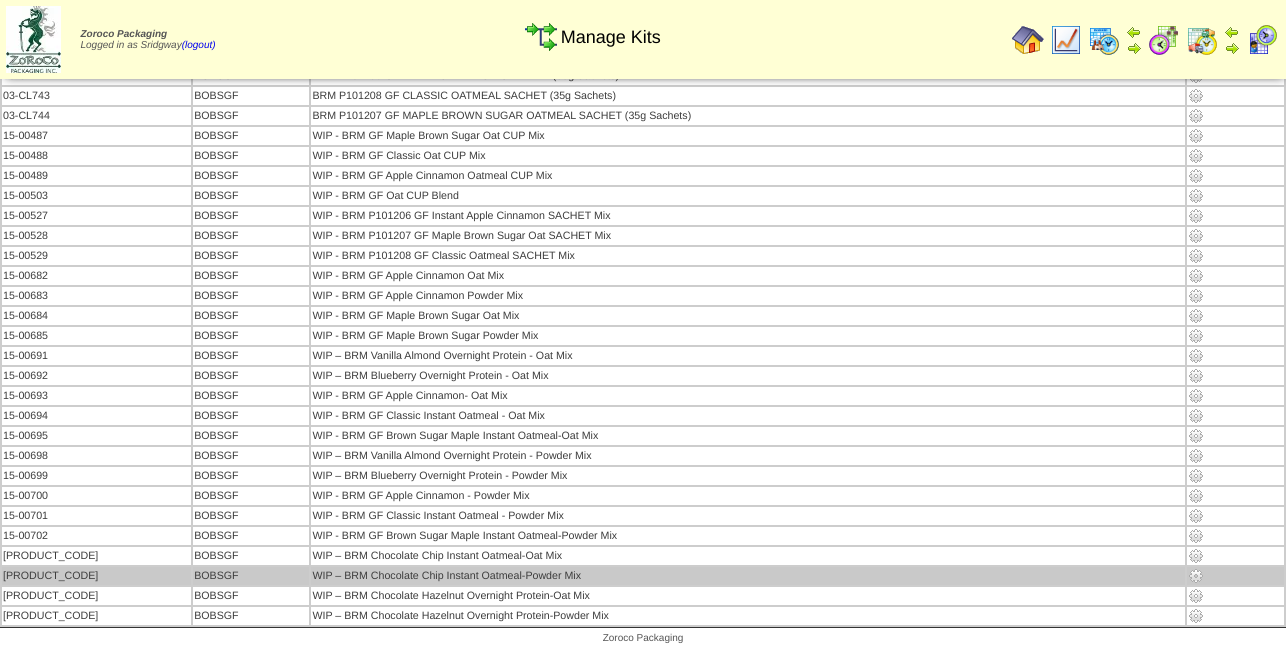 click at bounding box center (1196, 576) 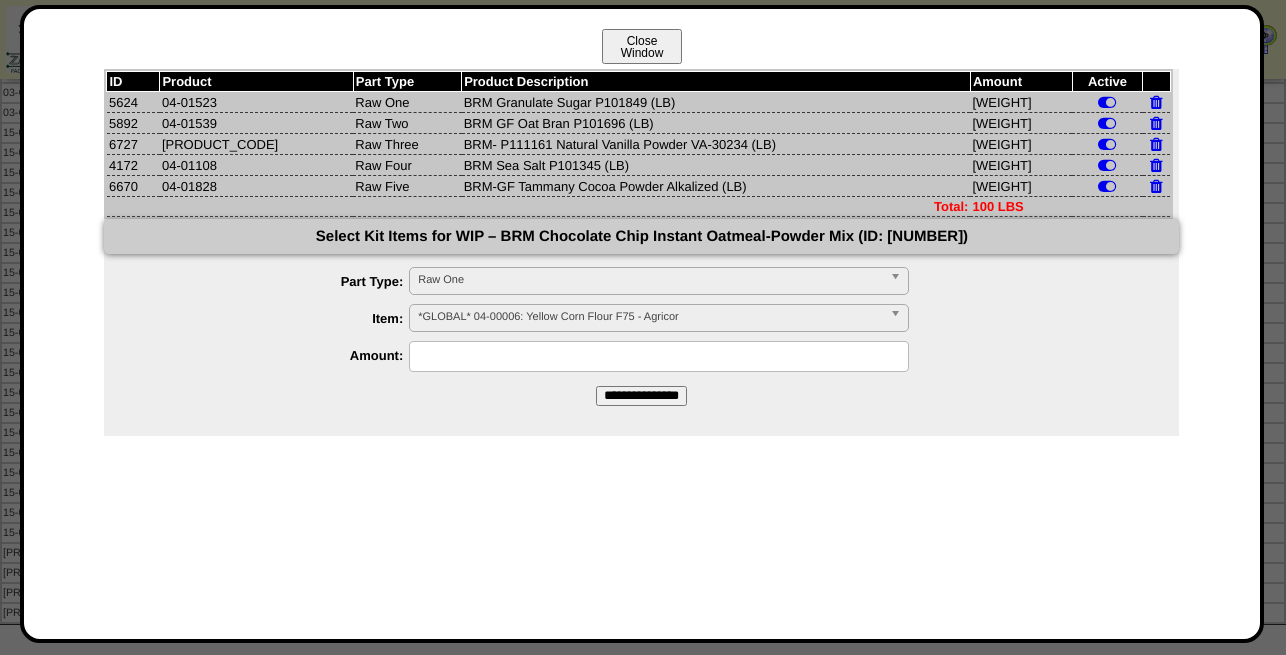click on "Close Window" at bounding box center [642, 46] 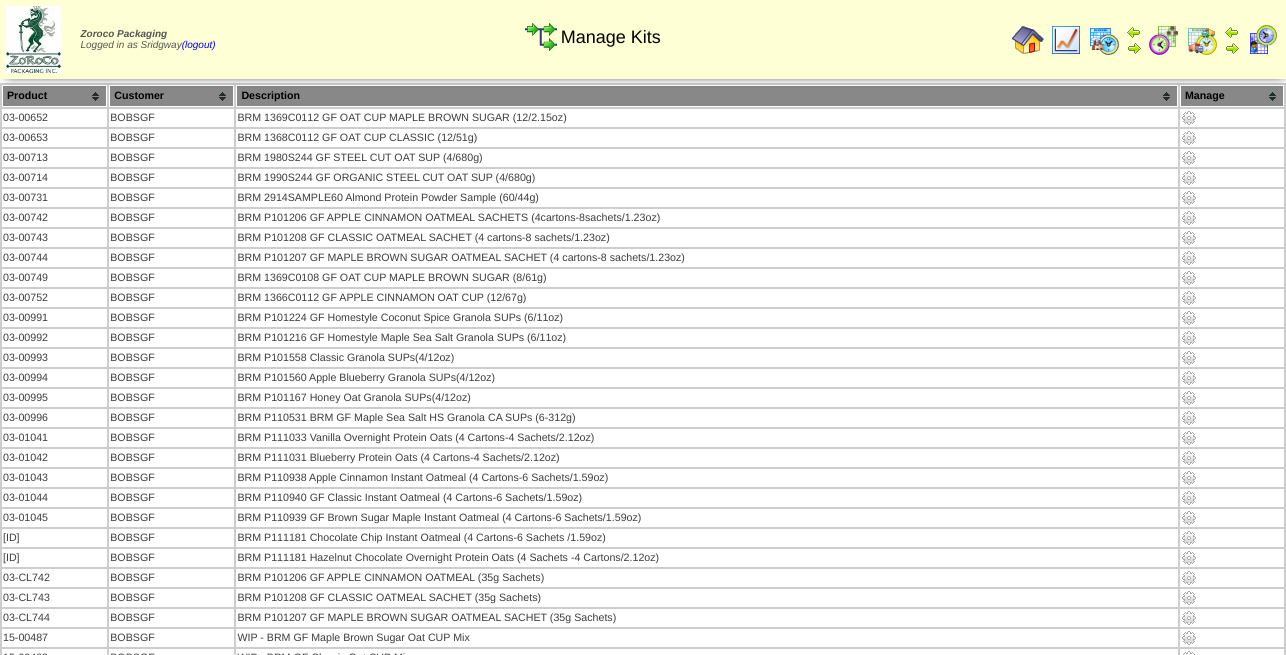 scroll, scrollTop: 0, scrollLeft: 0, axis: both 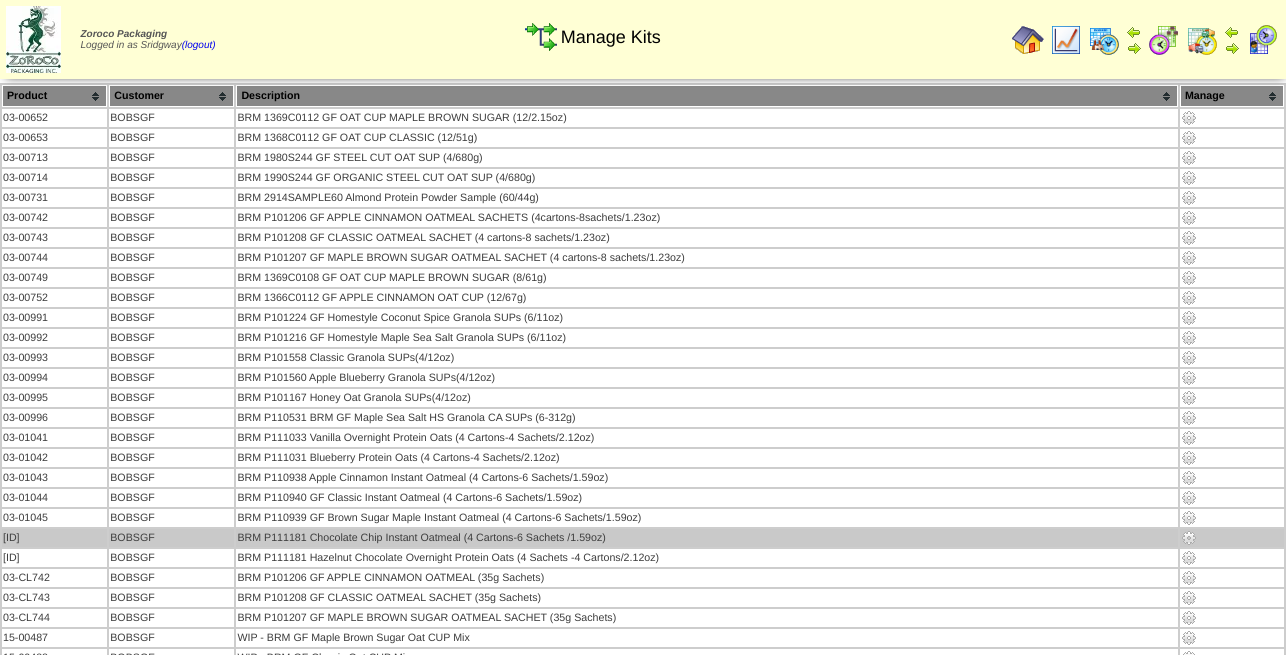 click at bounding box center [1189, 538] 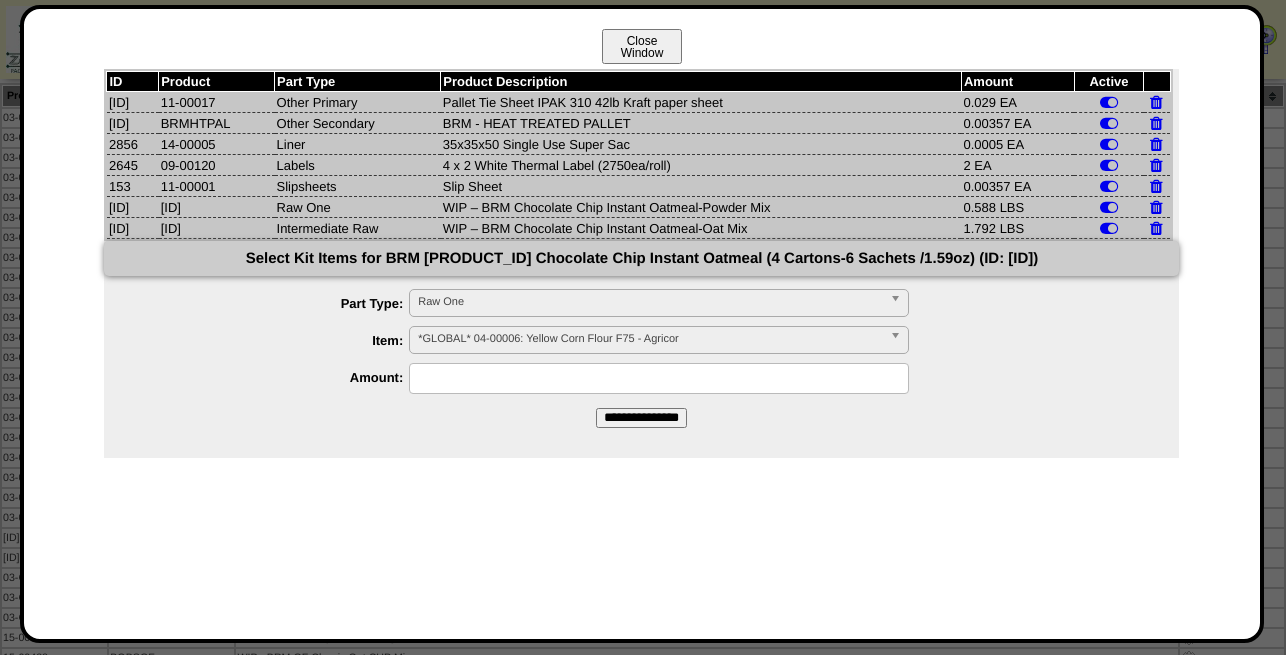 click on "Close Window" at bounding box center (642, 46) 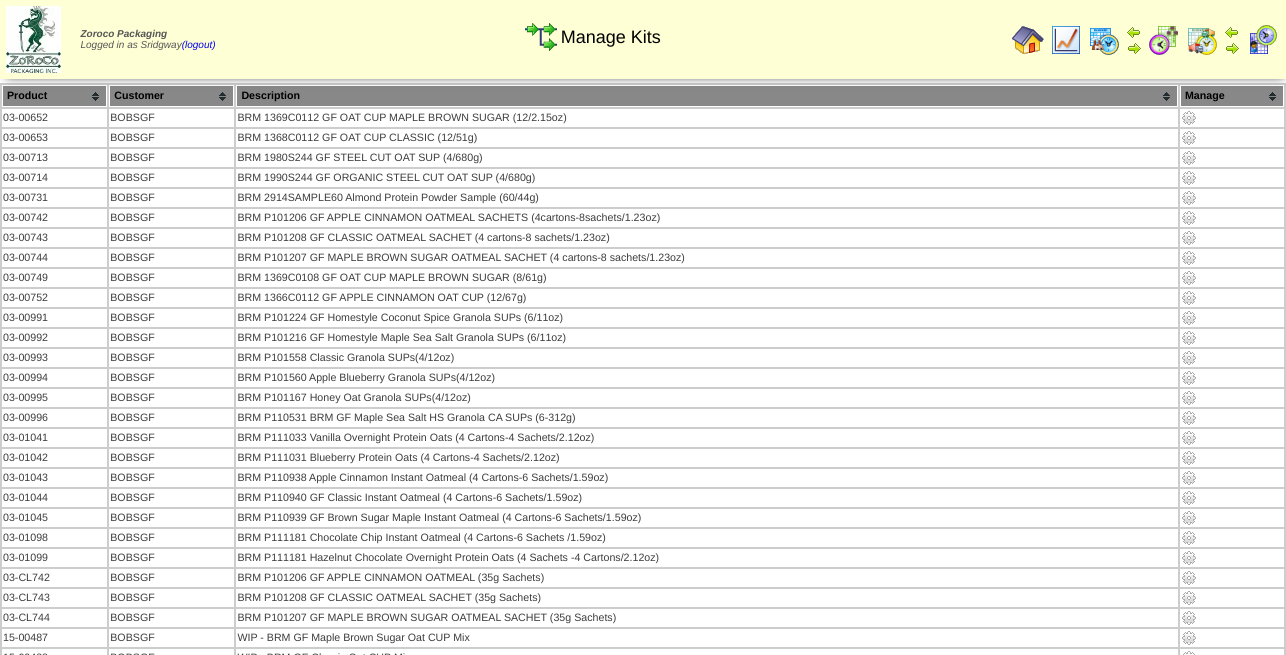 scroll, scrollTop: 0, scrollLeft: 0, axis: both 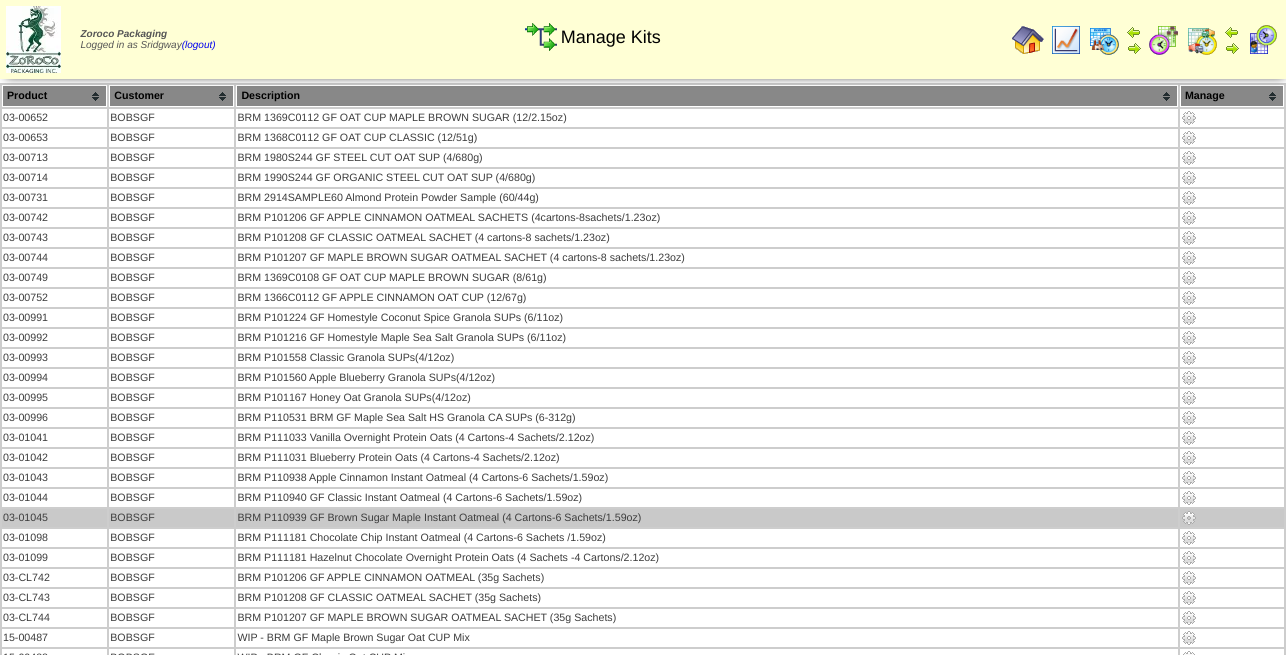 click at bounding box center (1189, 518) 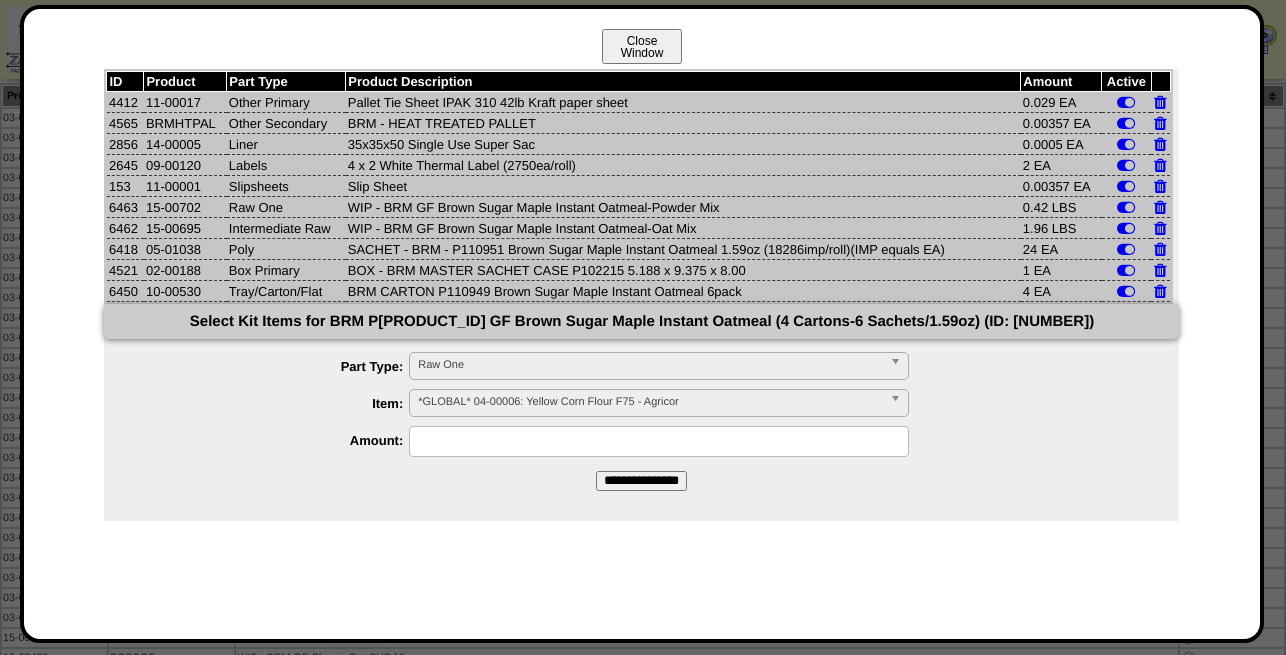 click on "Close Window" at bounding box center (642, 46) 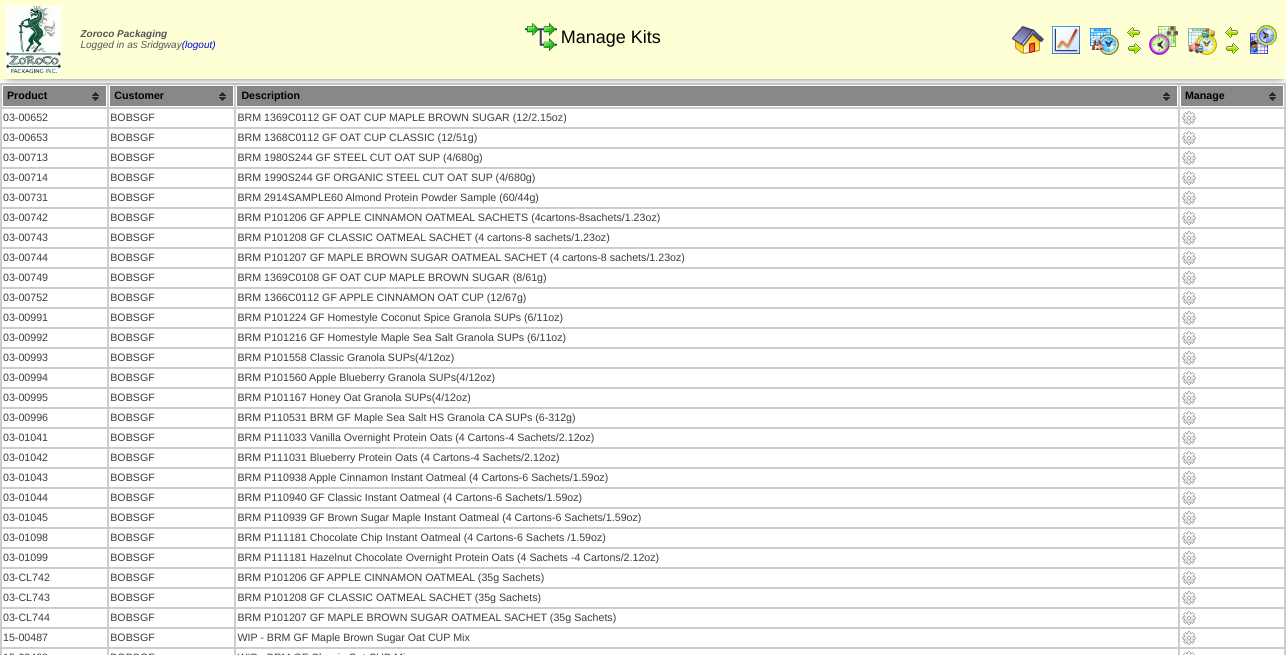 scroll, scrollTop: 0, scrollLeft: 0, axis: both 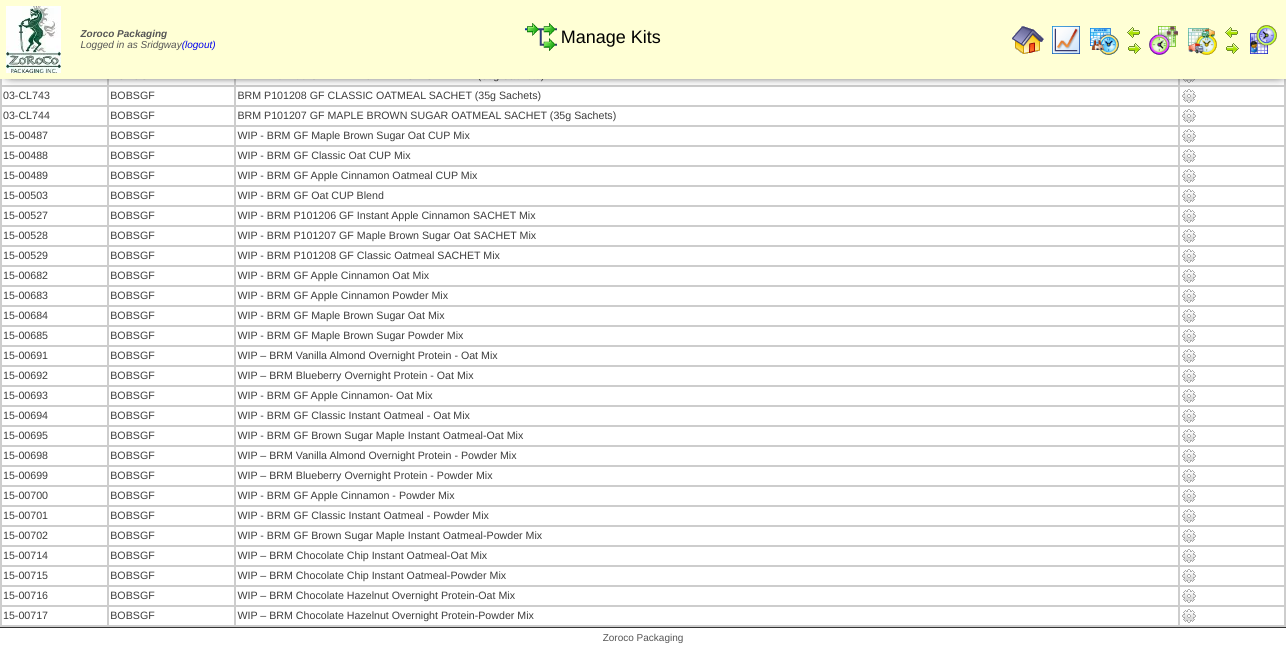 click at bounding box center [1028, 40] 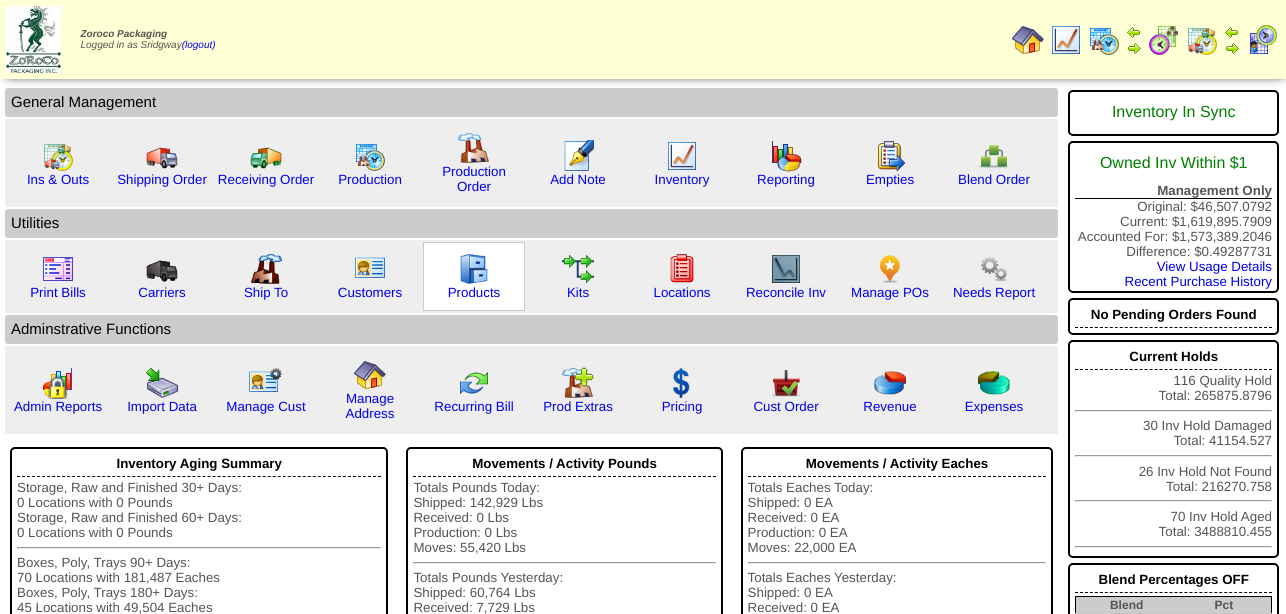 scroll, scrollTop: 0, scrollLeft: 0, axis: both 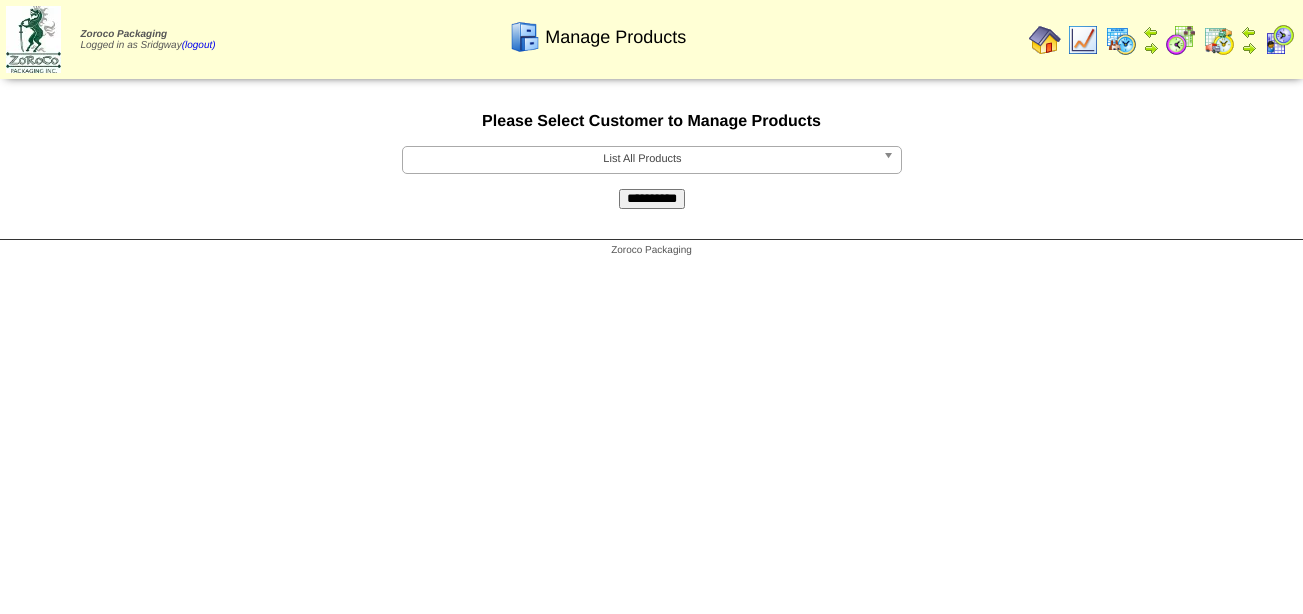 click on "List All Products" at bounding box center (643, 159) 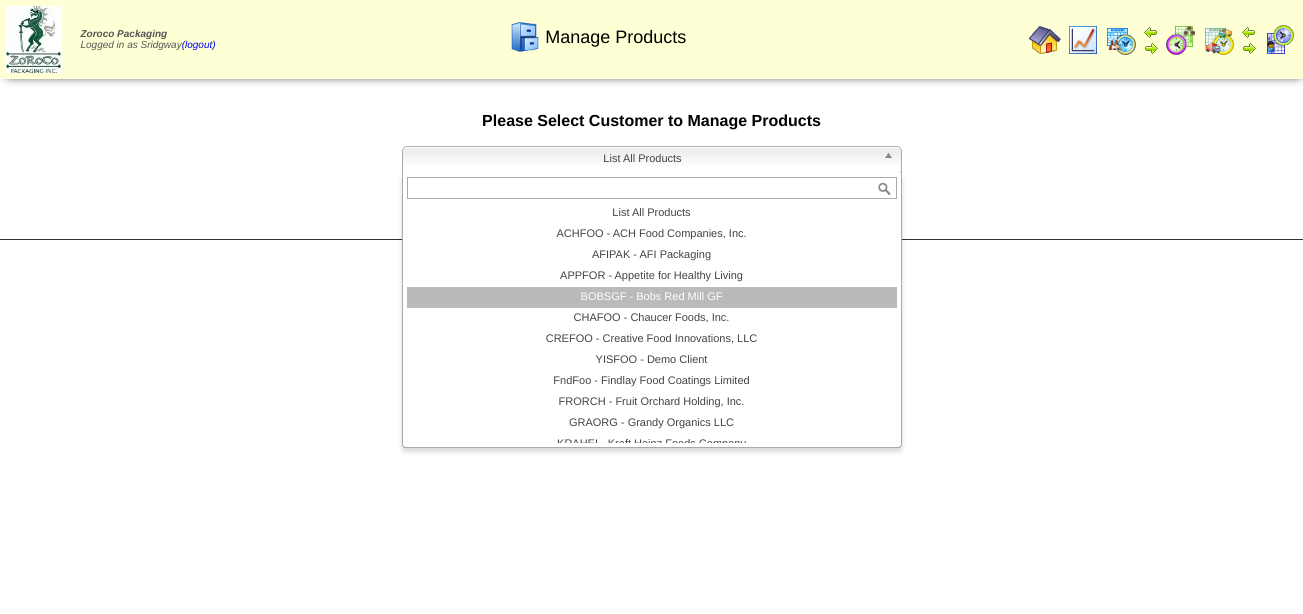 click on "BOBSGF - Bobs Red Mill GF" at bounding box center [652, 297] 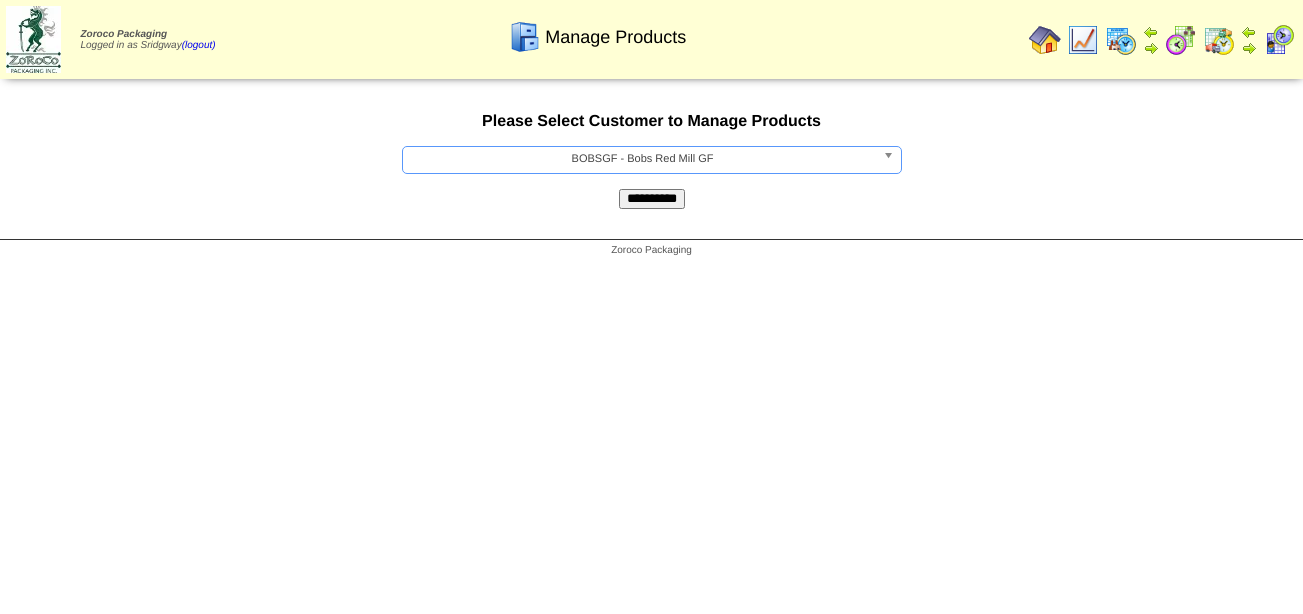 click on "**********" at bounding box center [652, 199] 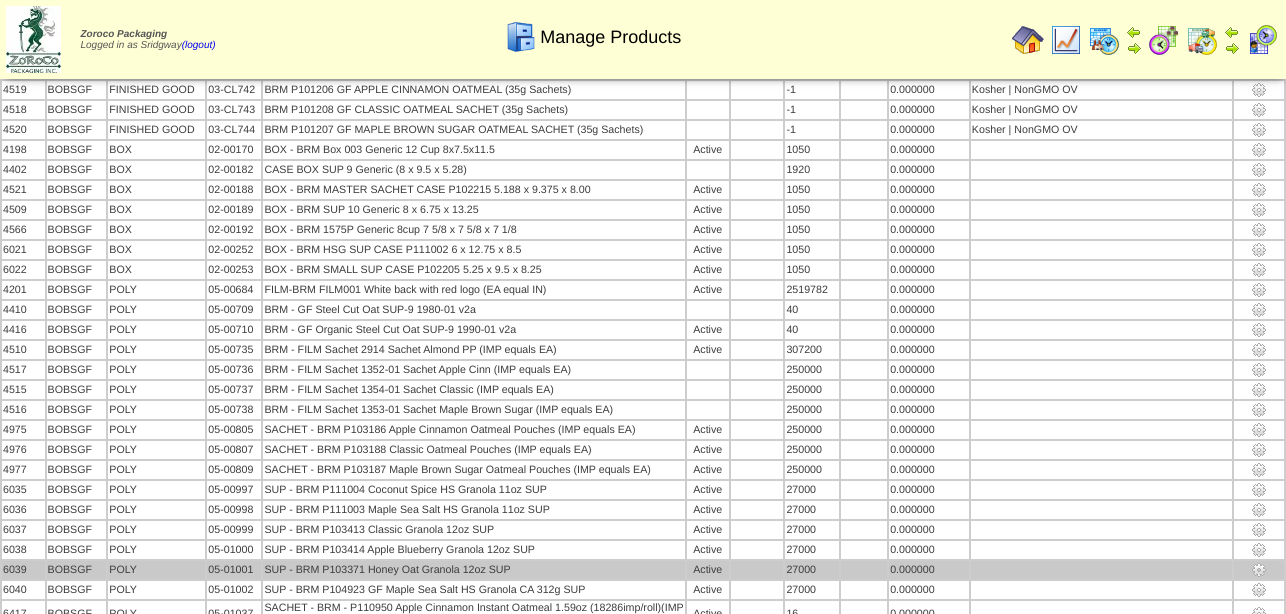 scroll, scrollTop: 1326, scrollLeft: 0, axis: vertical 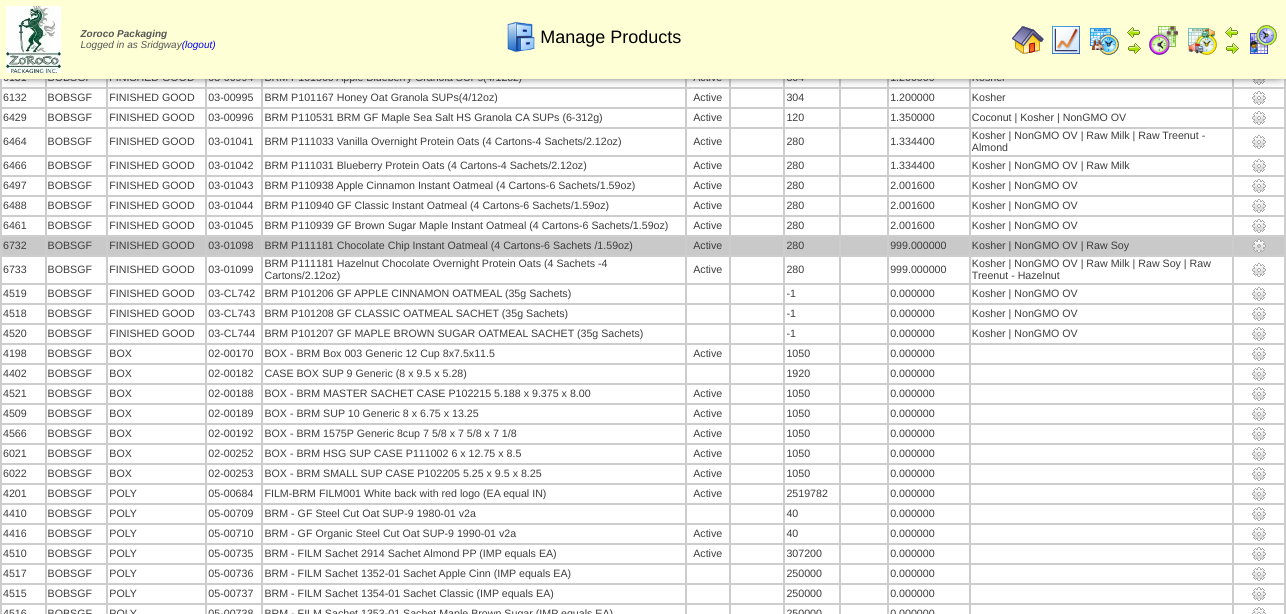 click at bounding box center (1259, 246) 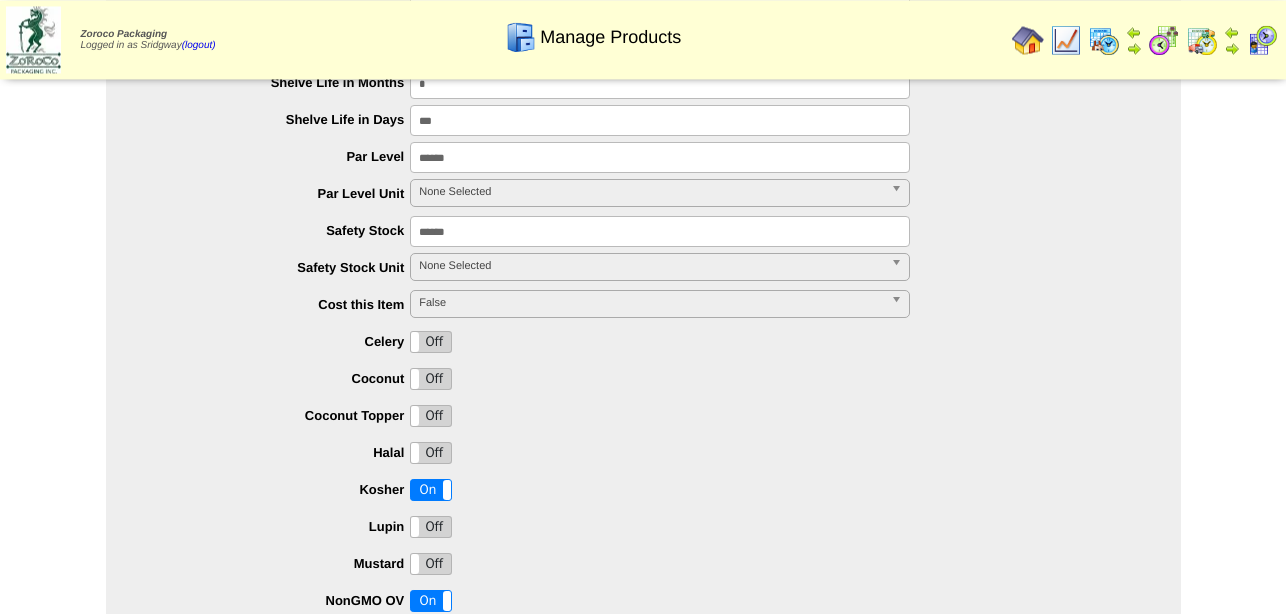 scroll, scrollTop: 1213, scrollLeft: 0, axis: vertical 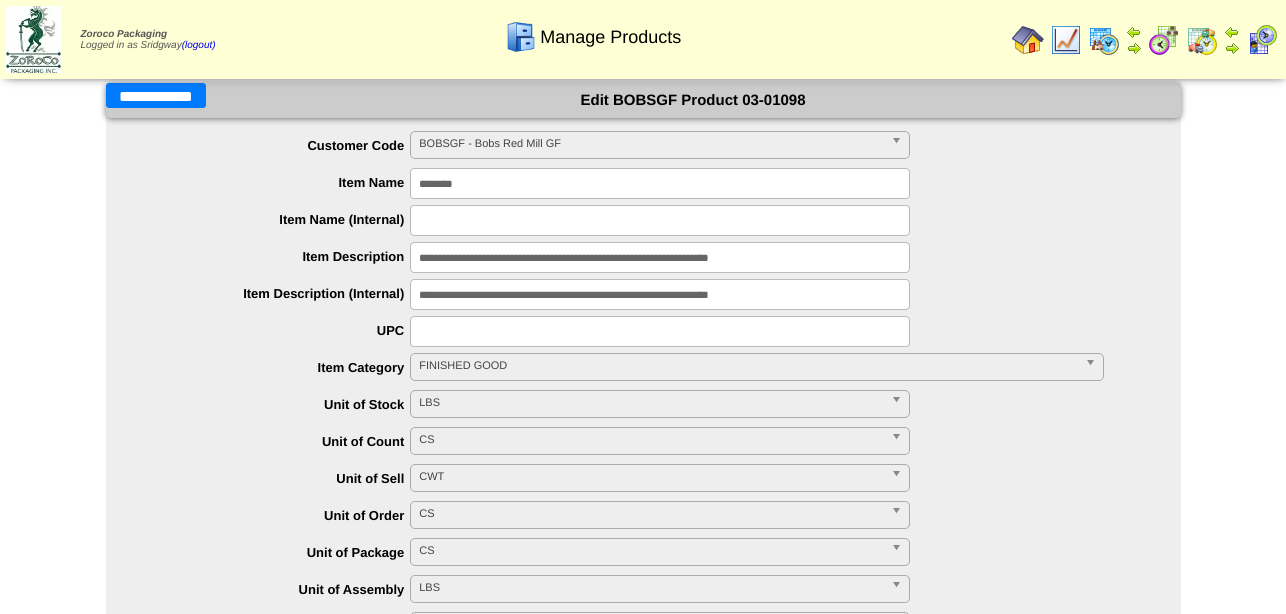 click on "**********" at bounding box center (156, 95) 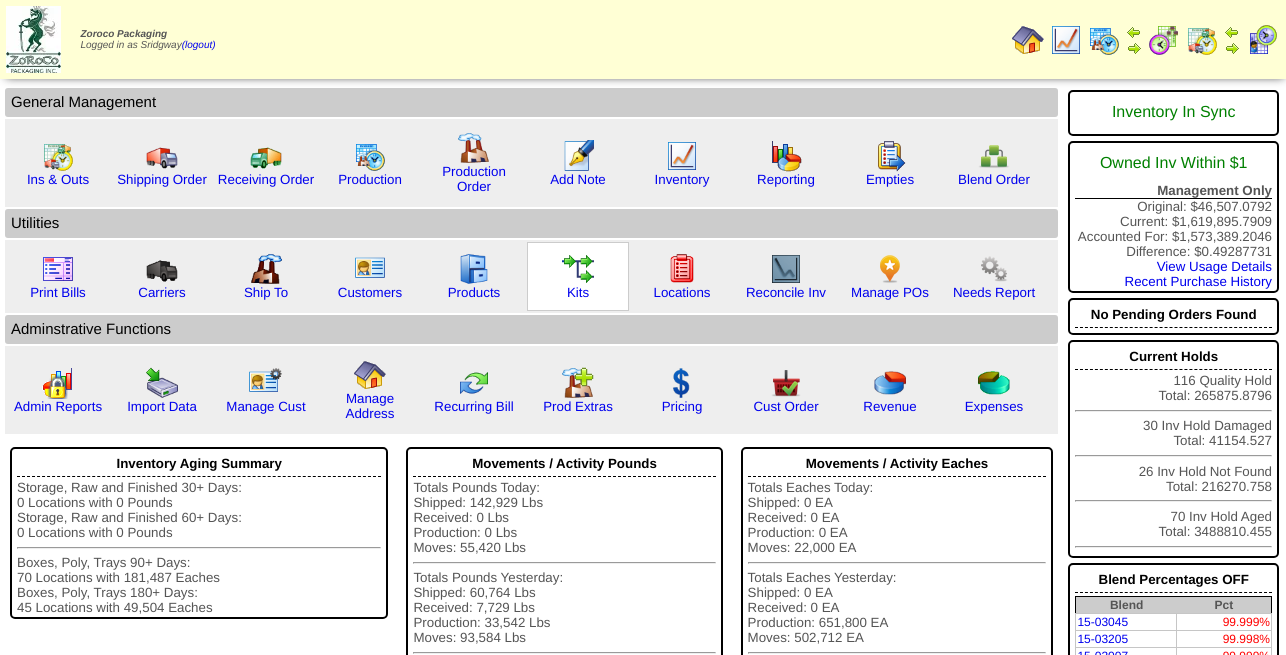 scroll, scrollTop: 0, scrollLeft: 0, axis: both 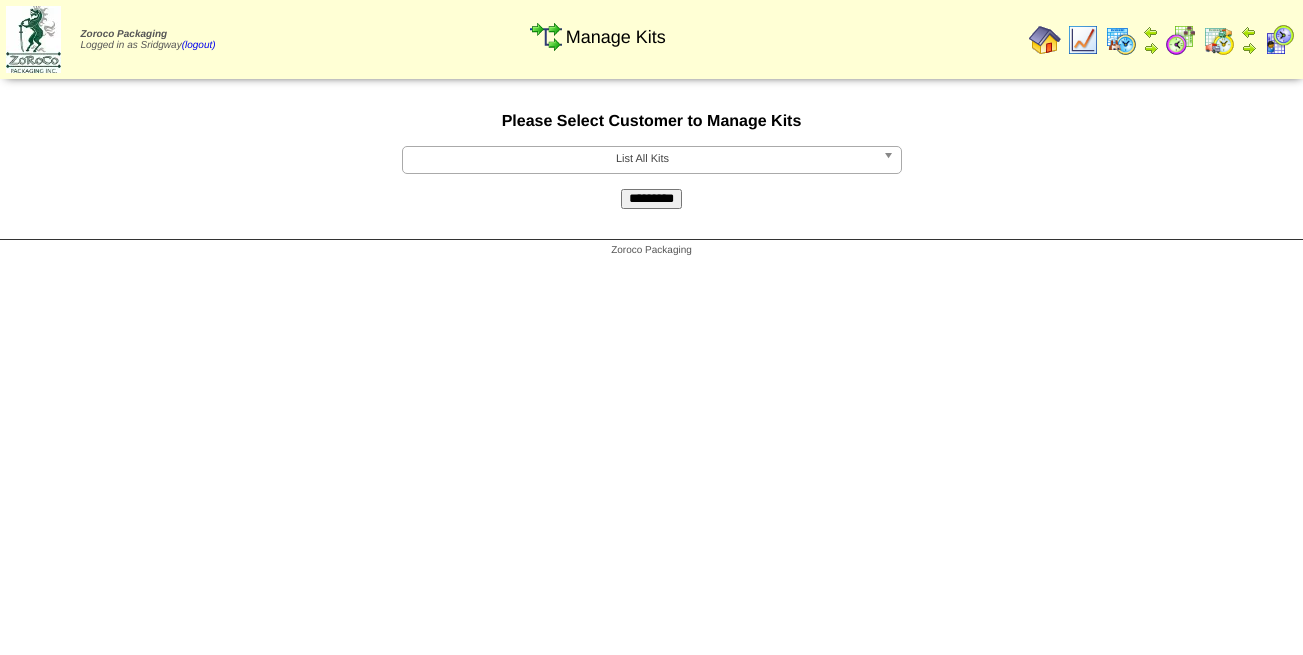 click on "List All Kits" at bounding box center [643, 159] 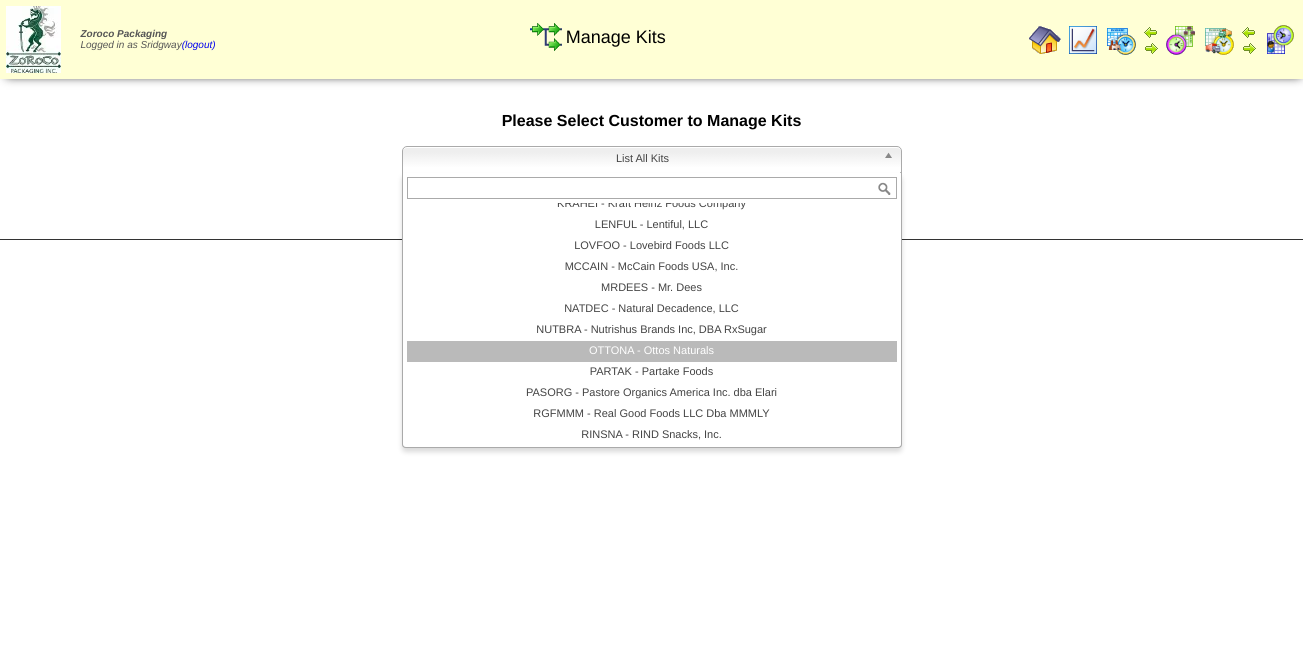 scroll, scrollTop: 360, scrollLeft: 0, axis: vertical 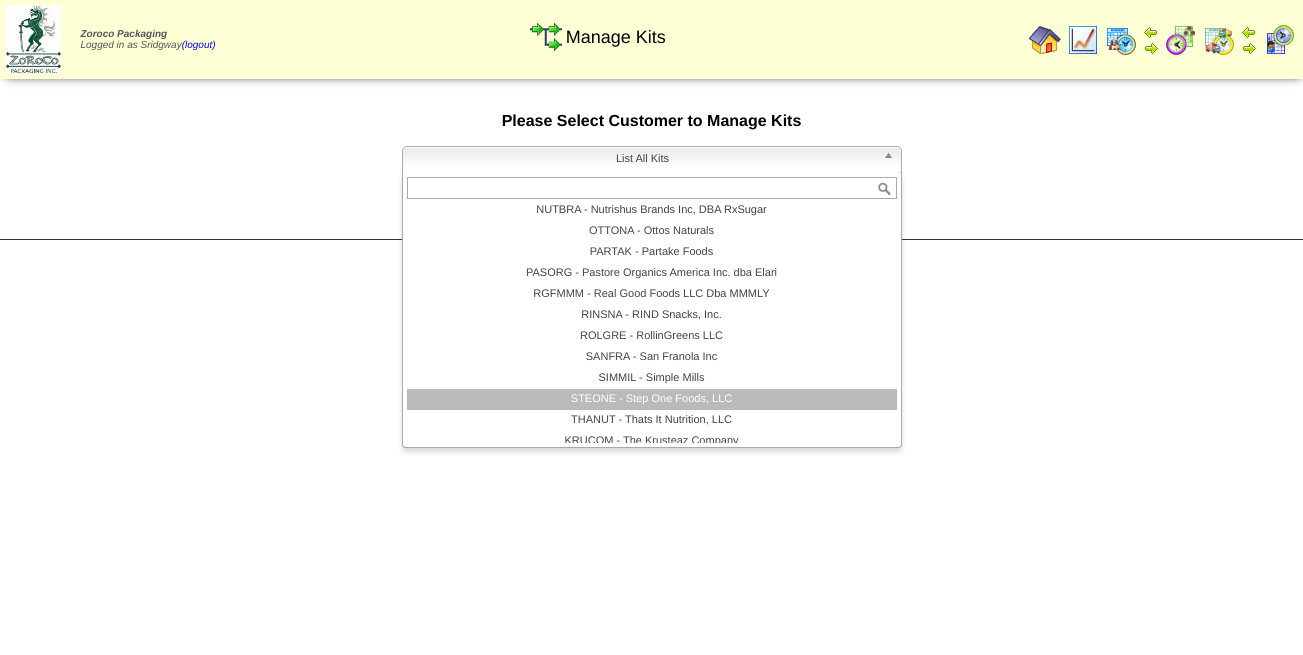 click on "STEONE - Step One Foods, LLC" at bounding box center [652, 399] 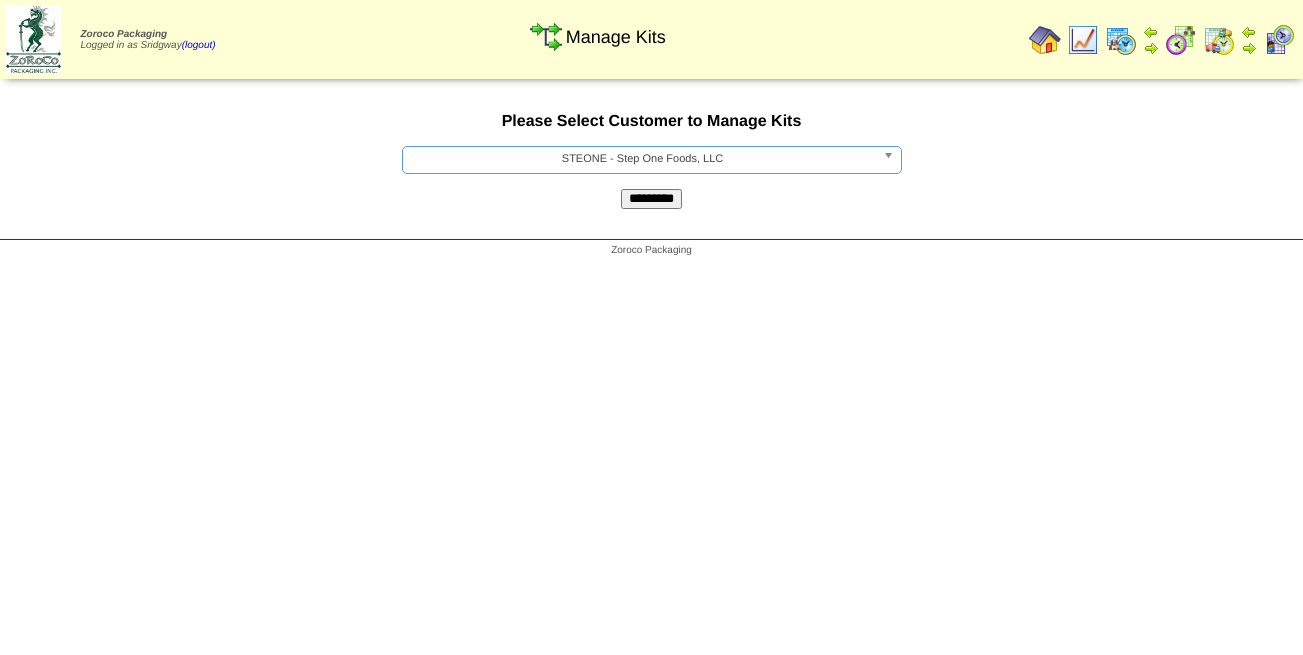 click on "*********" at bounding box center (651, 199) 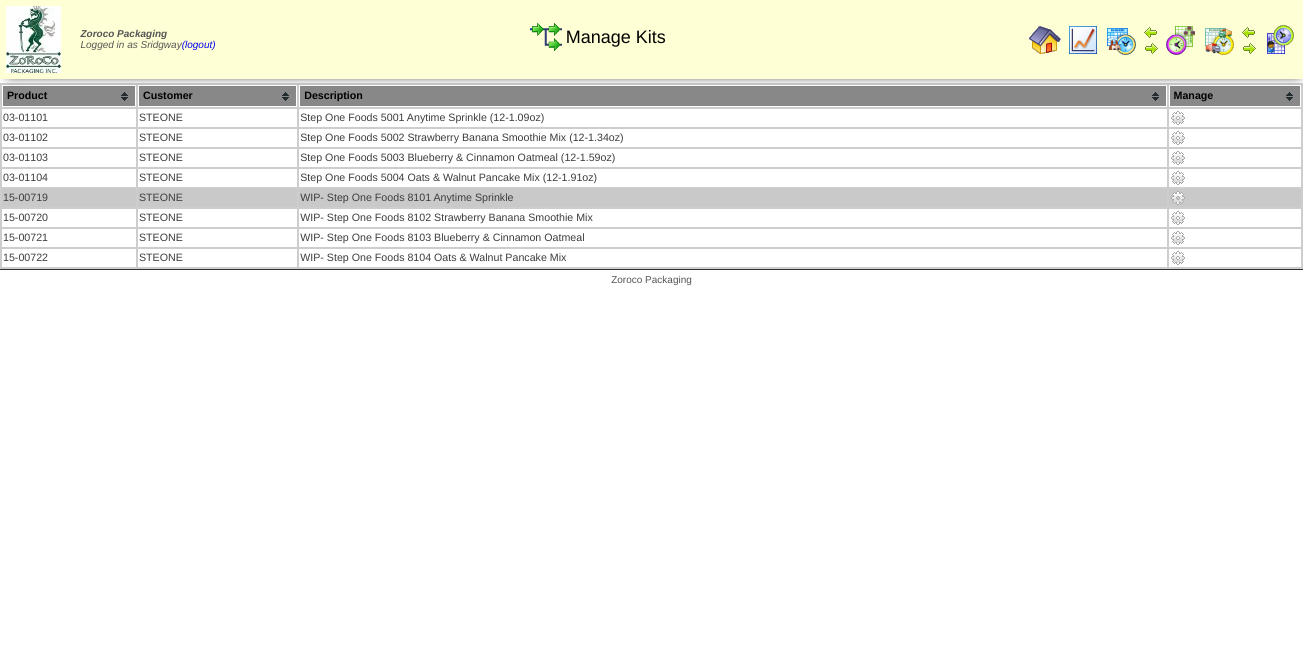 scroll, scrollTop: 0, scrollLeft: 0, axis: both 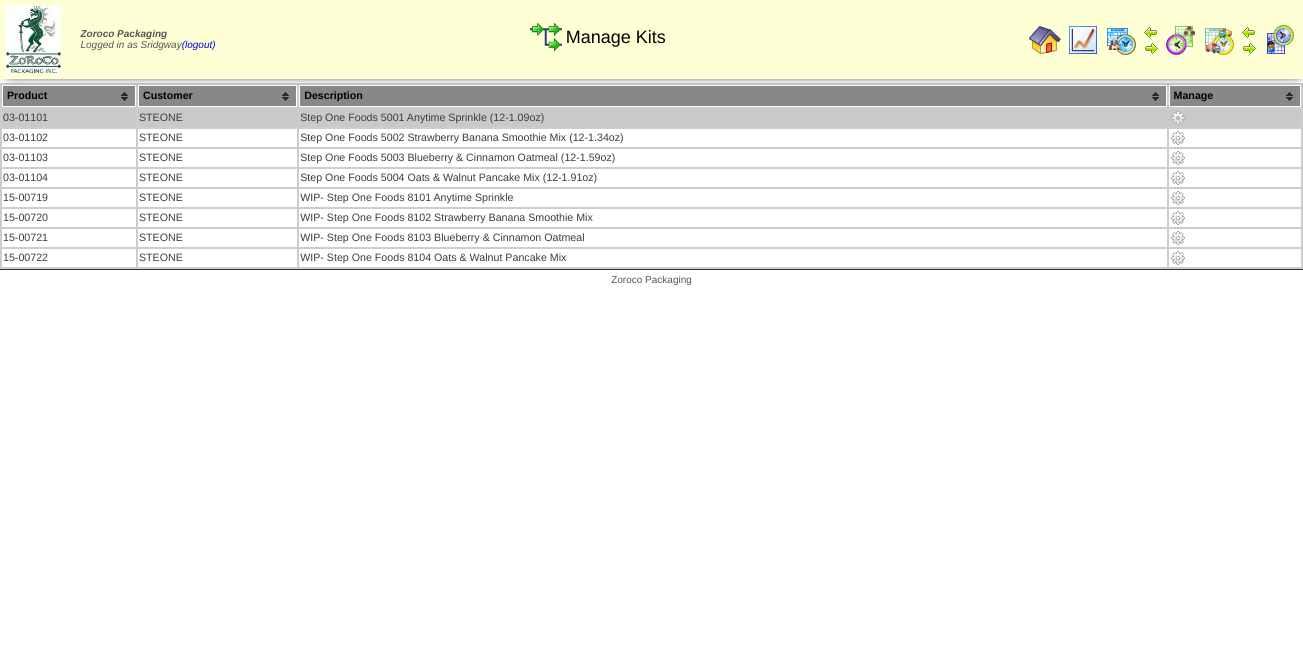click at bounding box center [1178, 118] 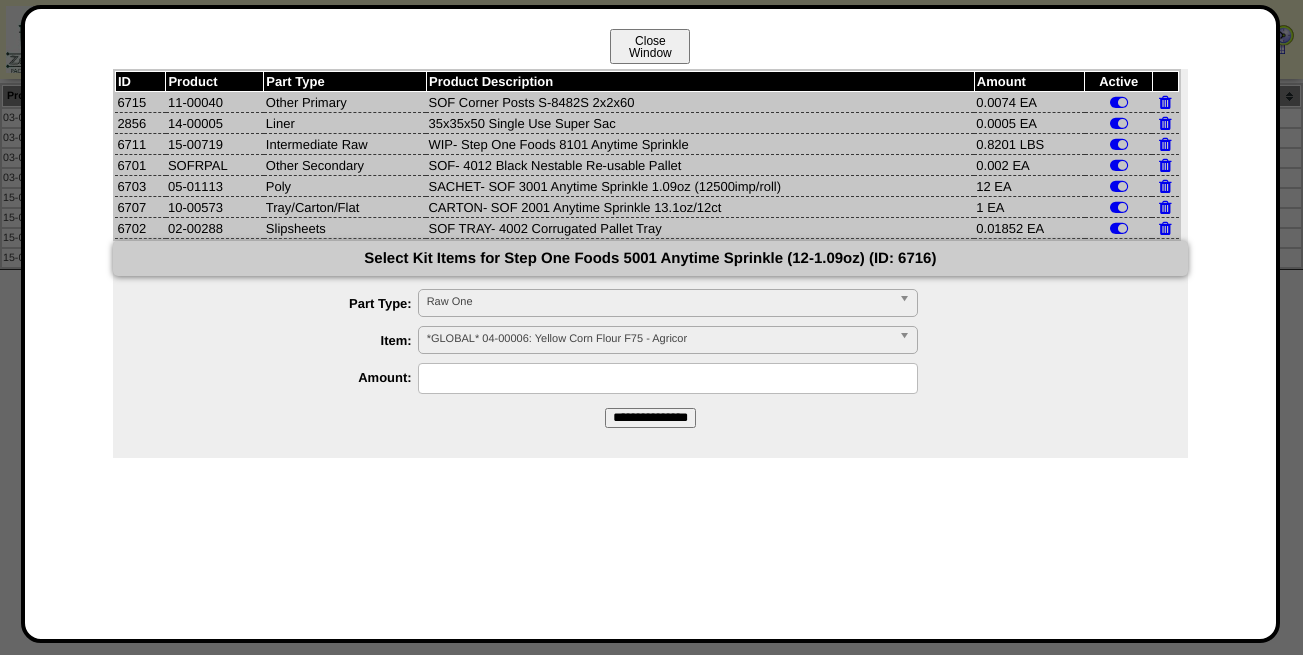 click on "Close Window" at bounding box center (650, 46) 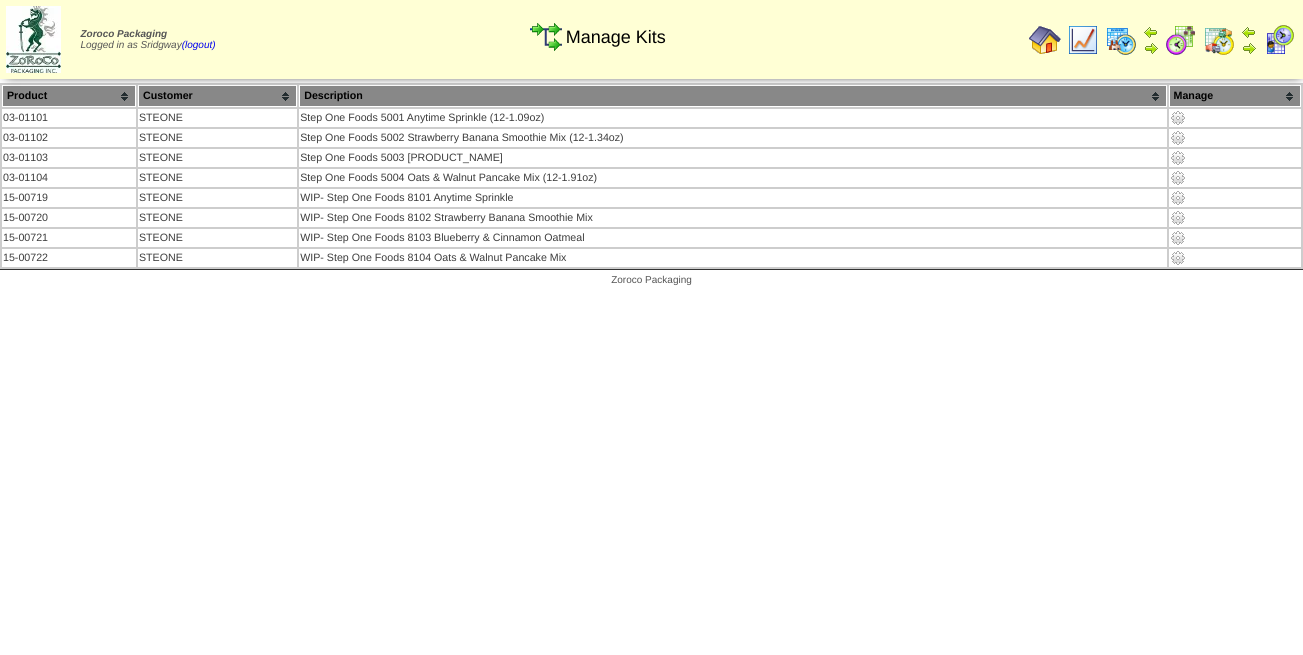 scroll, scrollTop: 0, scrollLeft: 0, axis: both 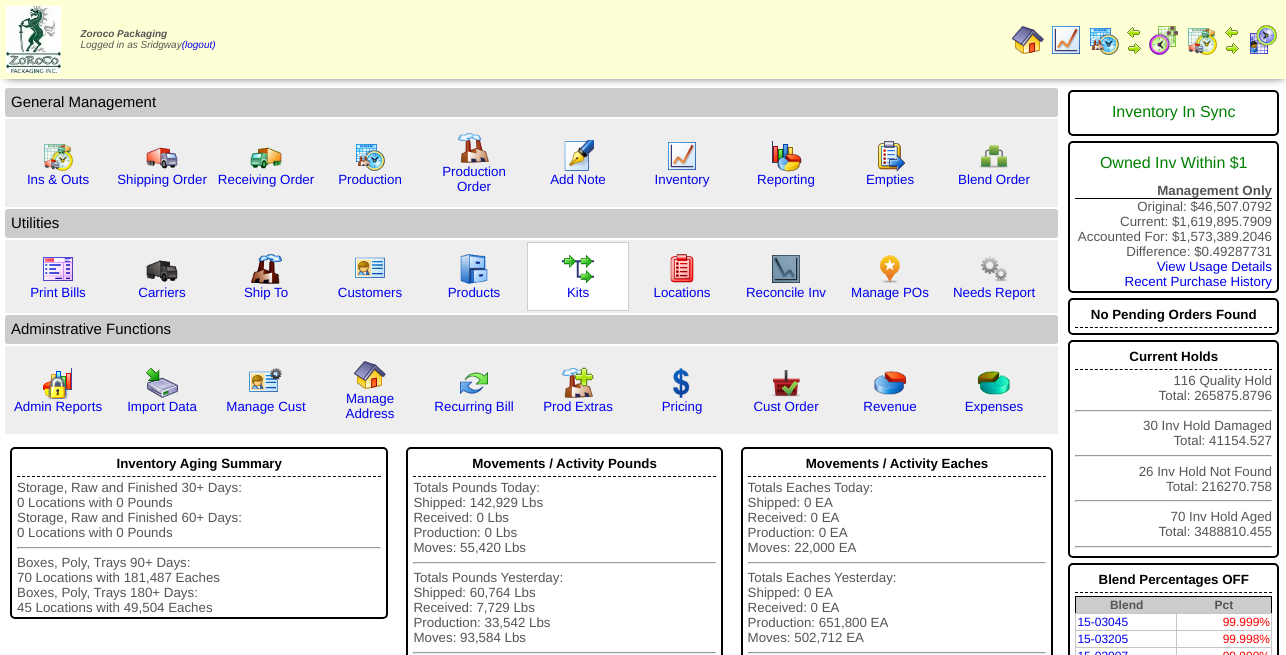 click at bounding box center (578, 269) 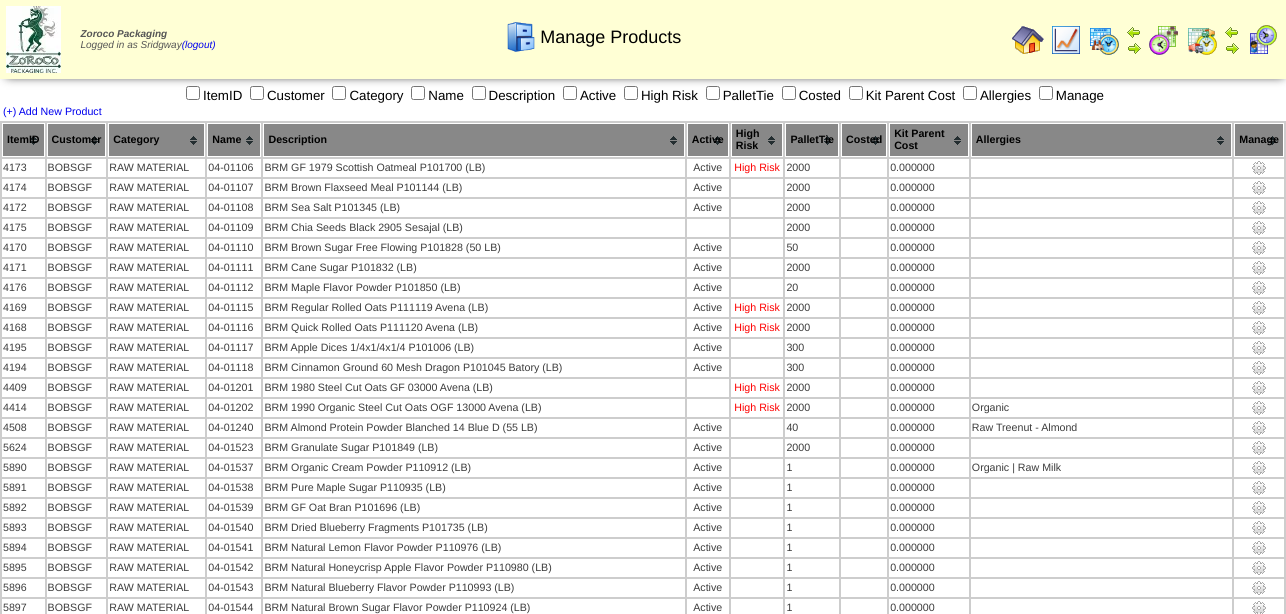 scroll, scrollTop: 1419, scrollLeft: 0, axis: vertical 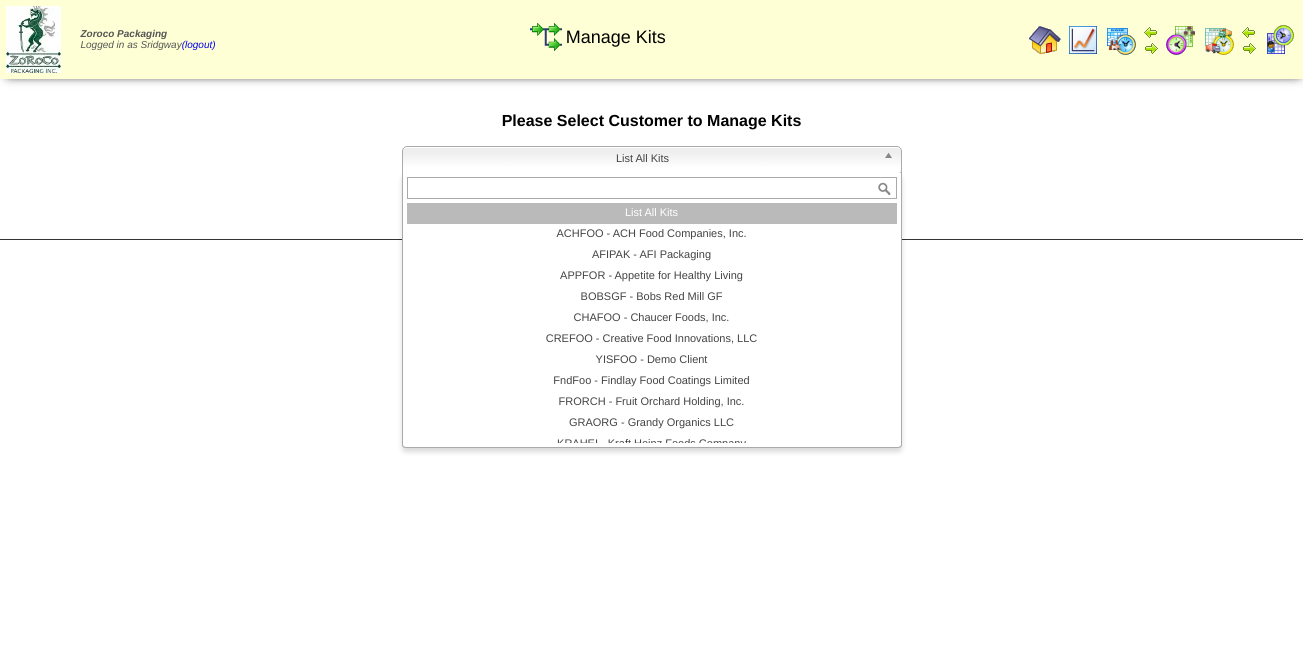 click on "List All Kits" at bounding box center (643, 159) 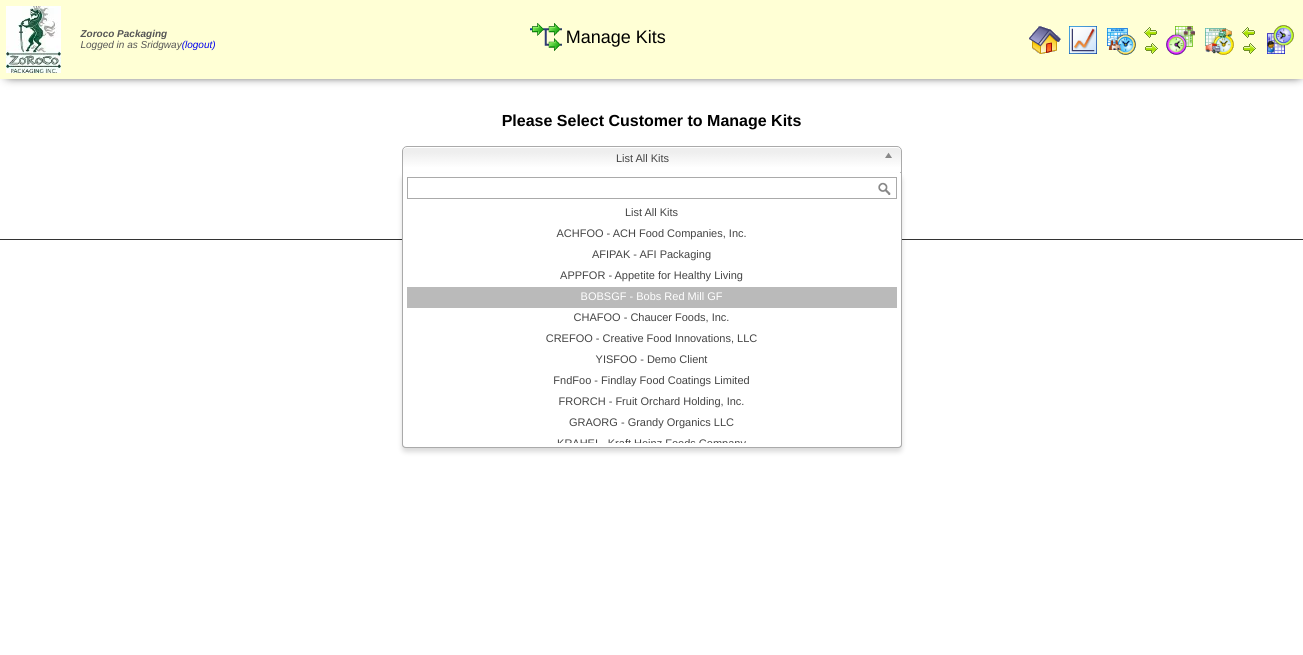 click on "BOBSGF - Bobs Red Mill GF" at bounding box center [652, 297] 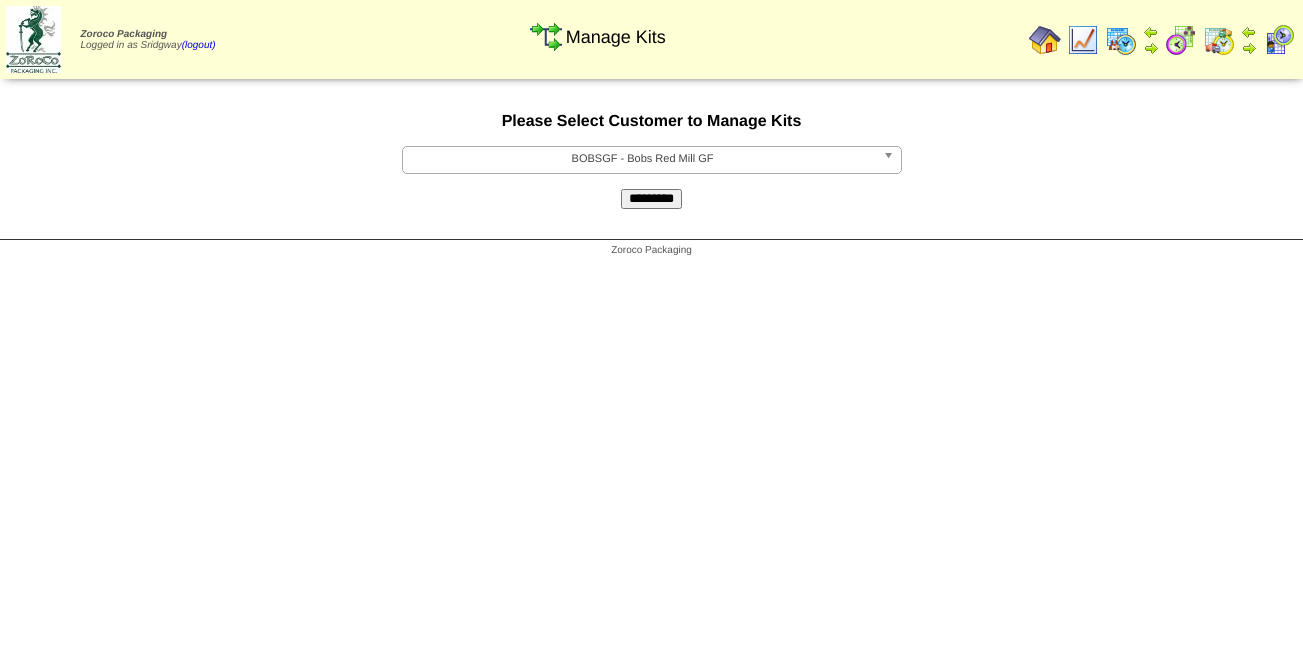 click on "*********" at bounding box center [651, 199] 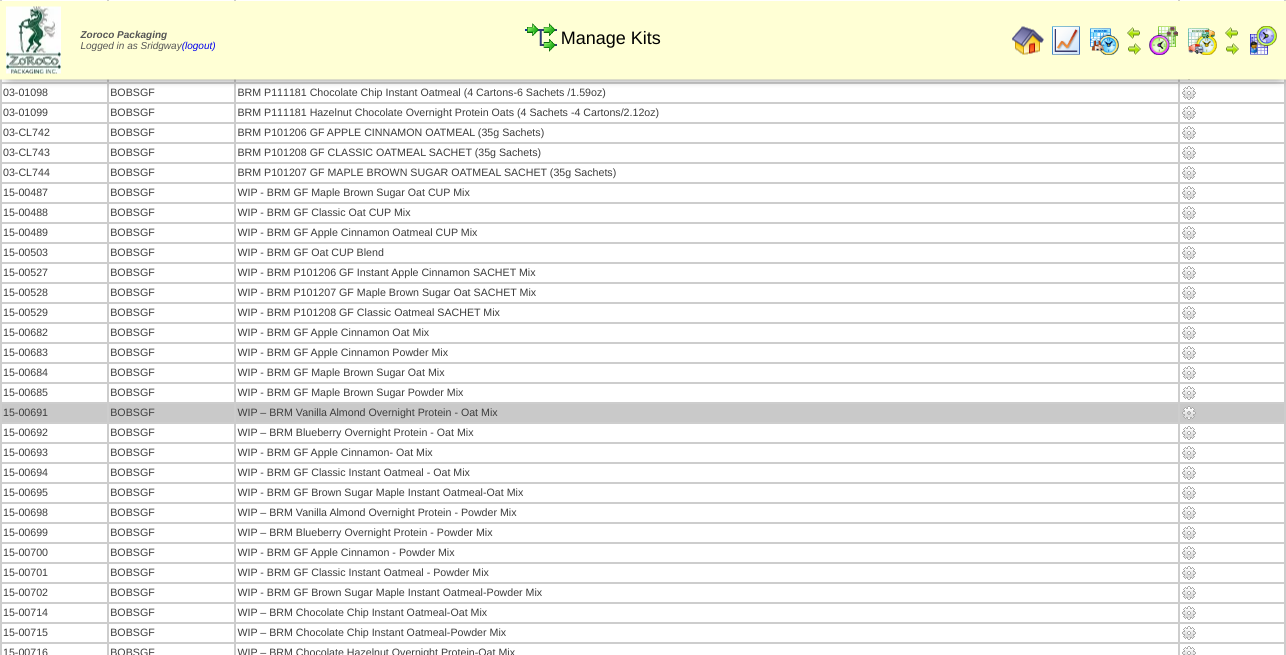 scroll, scrollTop: 505, scrollLeft: 0, axis: vertical 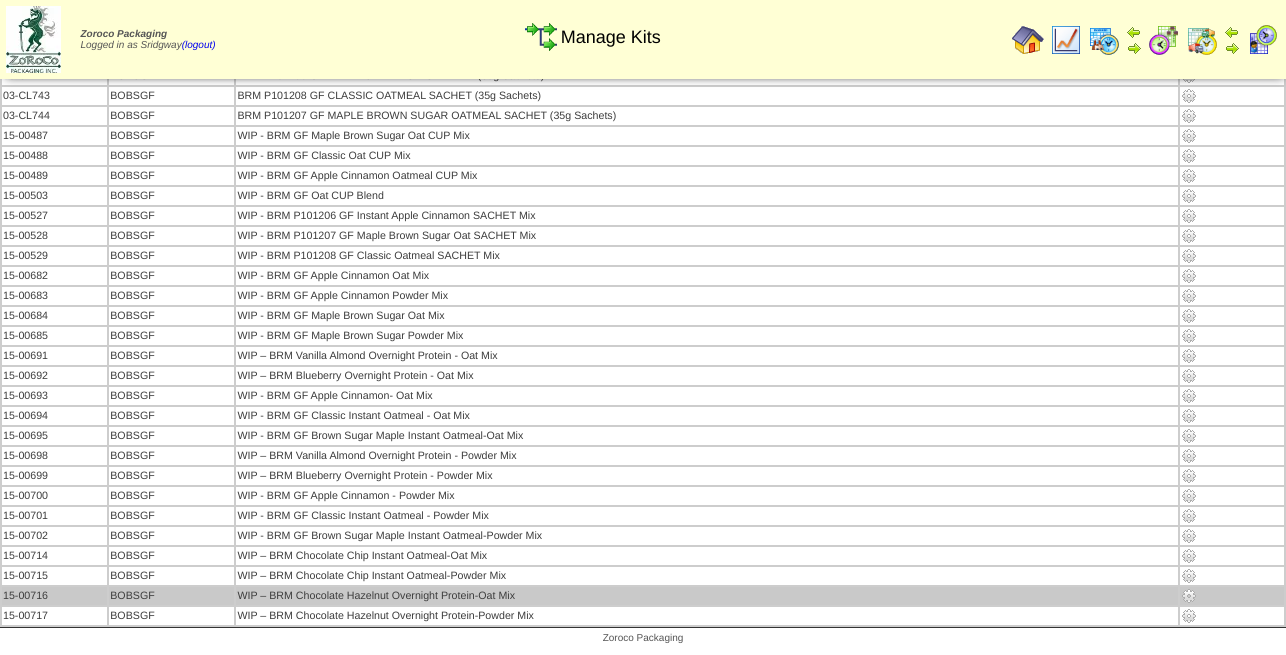 click at bounding box center (1189, 596) 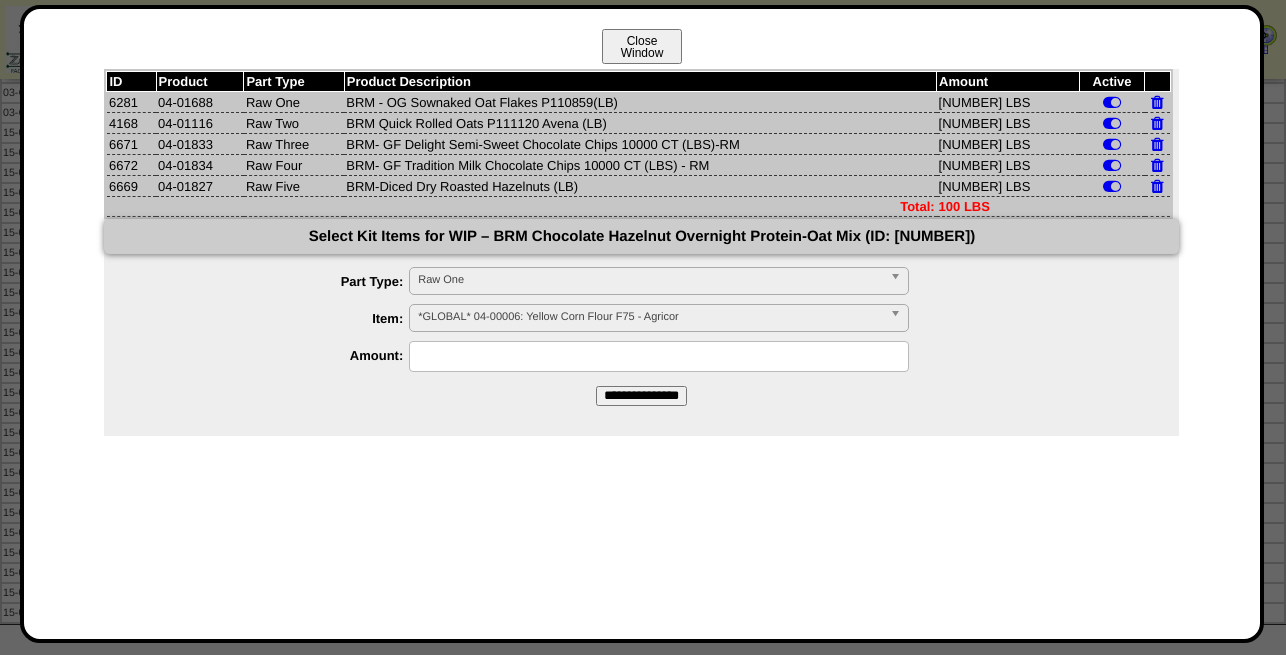 click on "Close Window" at bounding box center [642, 46] 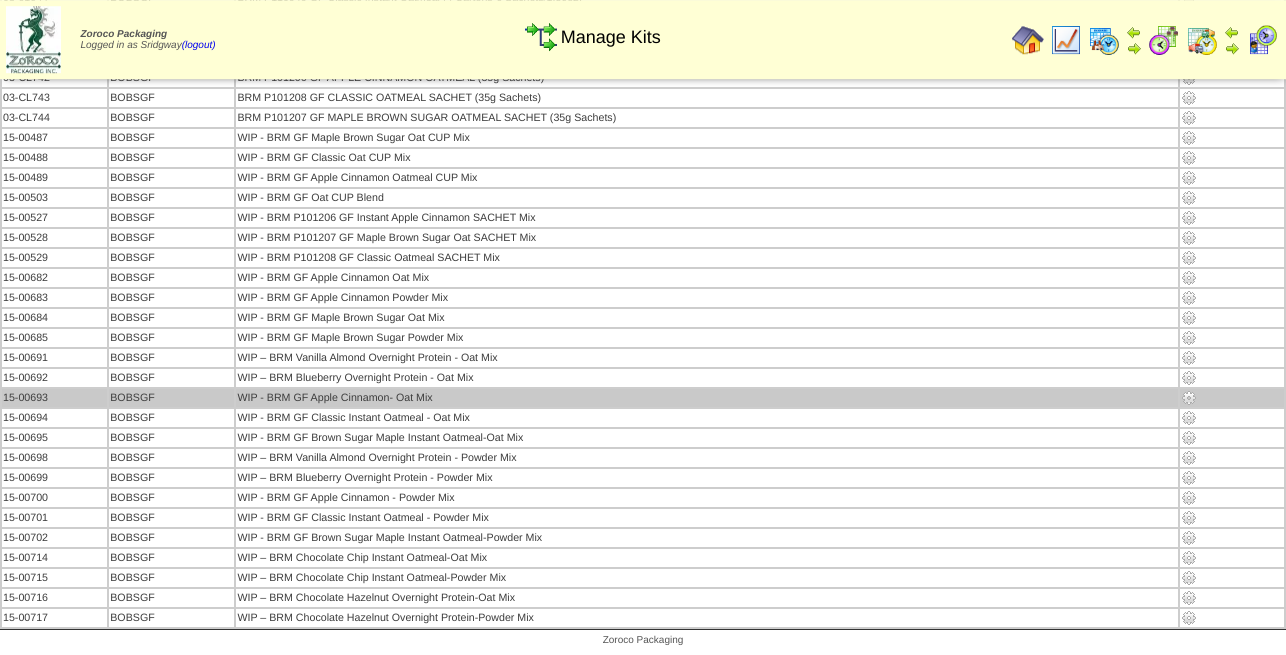 scroll, scrollTop: 505, scrollLeft: 0, axis: vertical 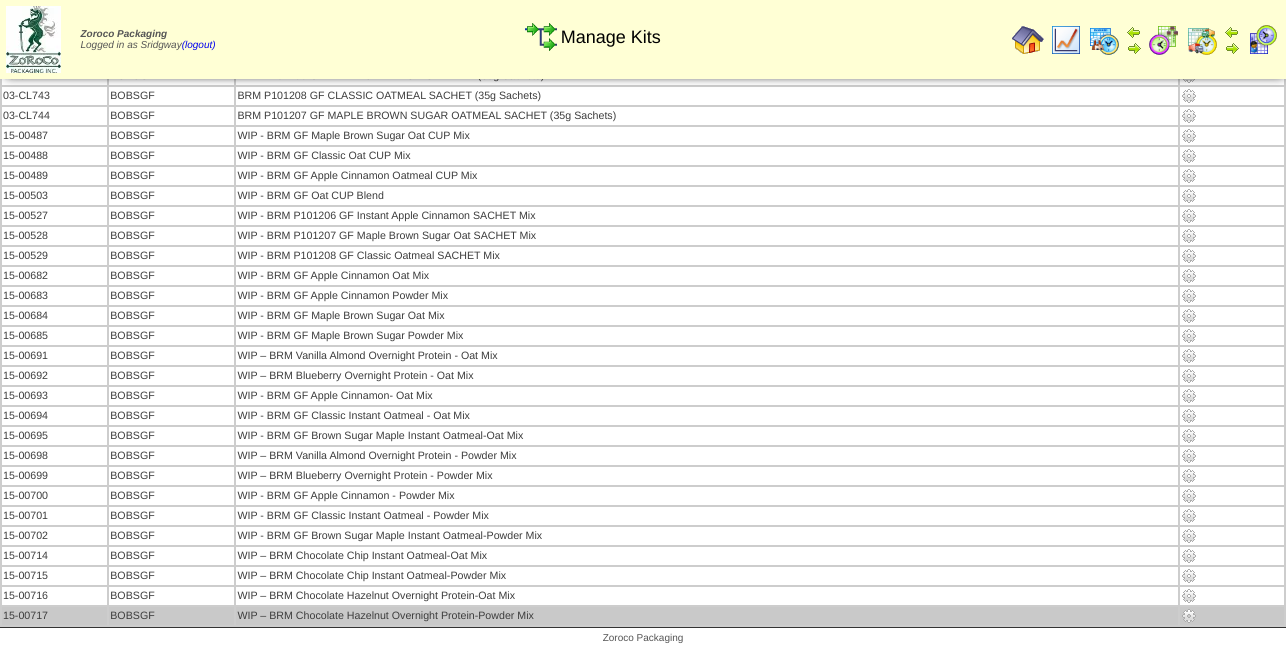 click at bounding box center (1189, 616) 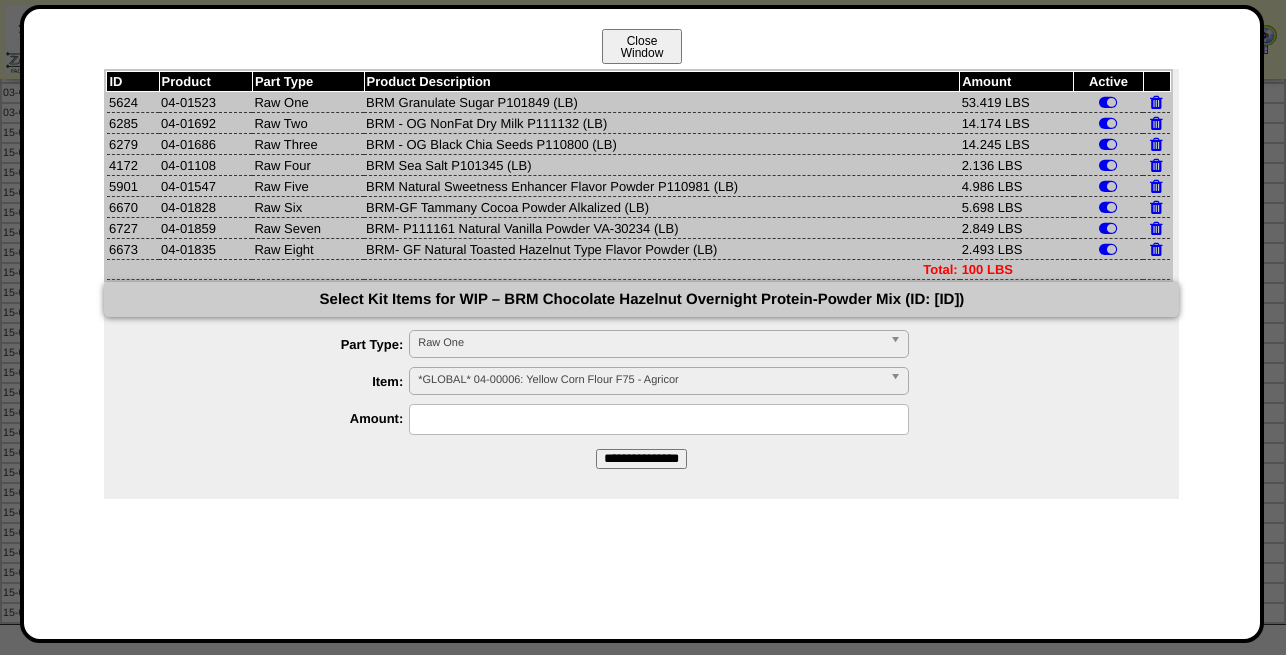 click on "Close Window" at bounding box center (642, 46) 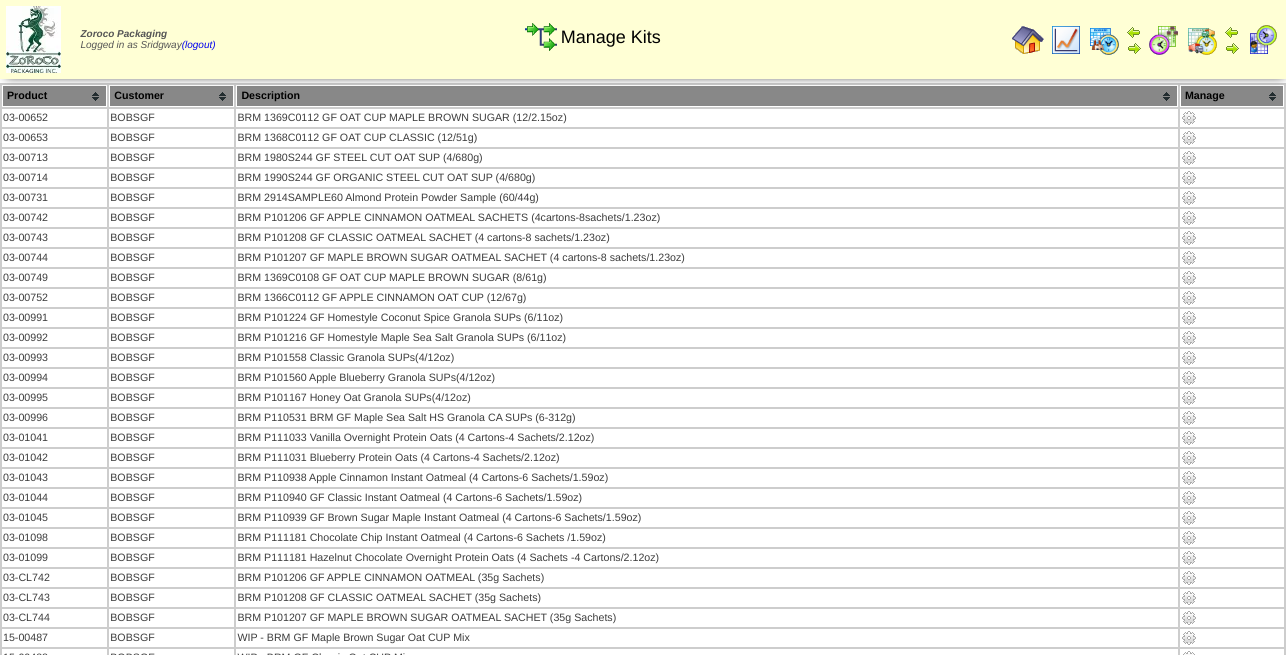 scroll, scrollTop: 0, scrollLeft: 0, axis: both 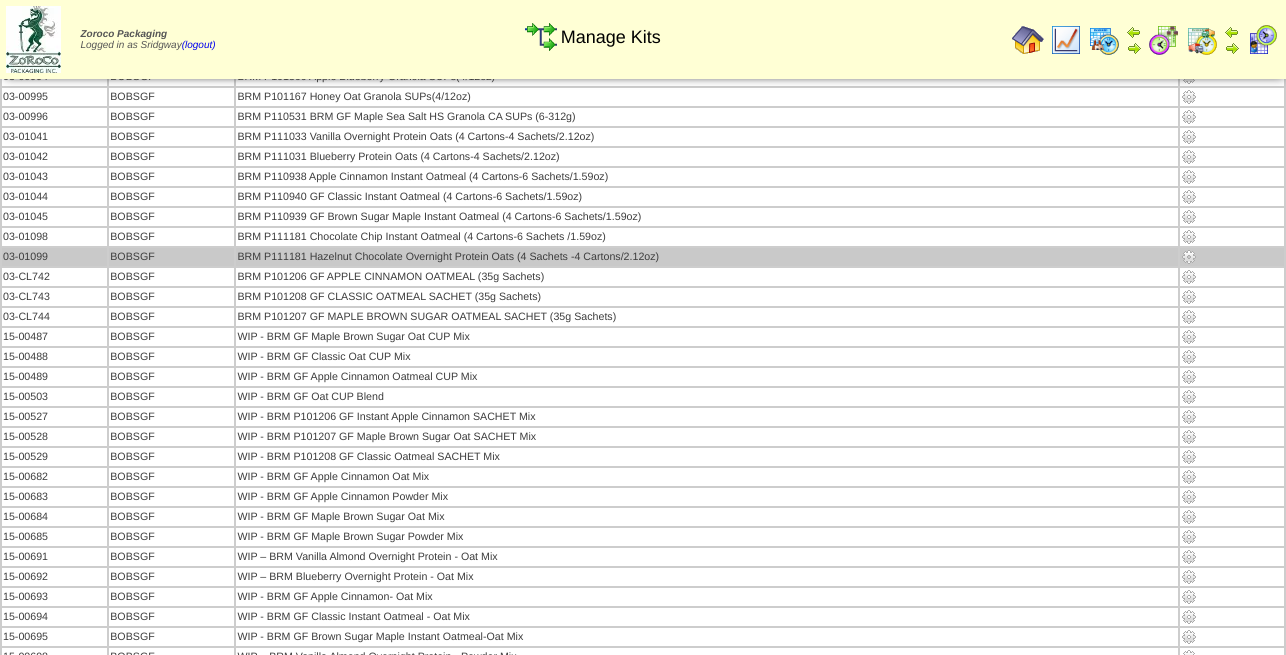 click at bounding box center (1189, 257) 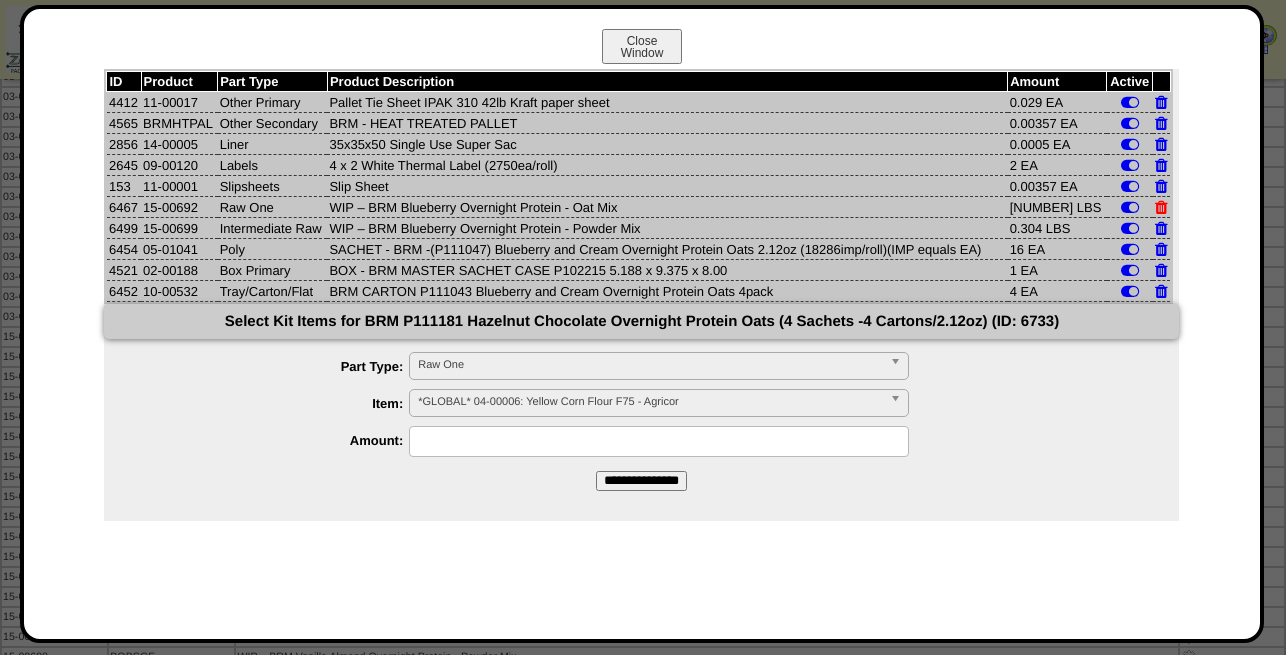click at bounding box center [1161, 207] 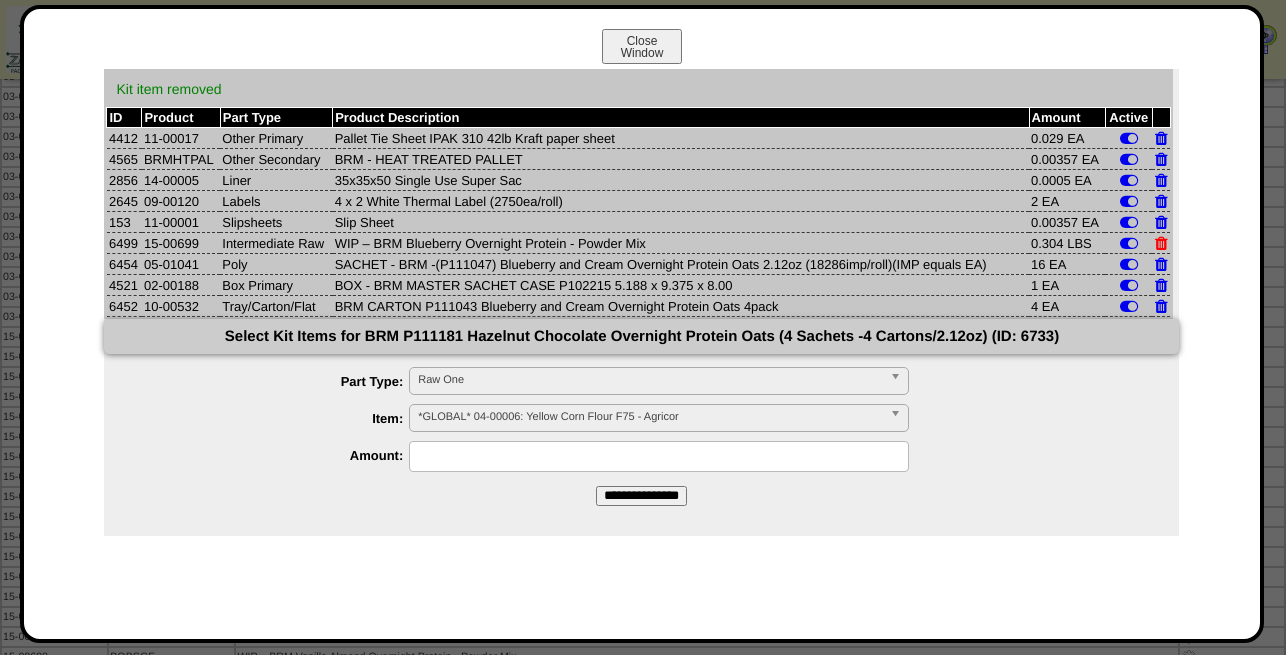 click at bounding box center [1161, 243] 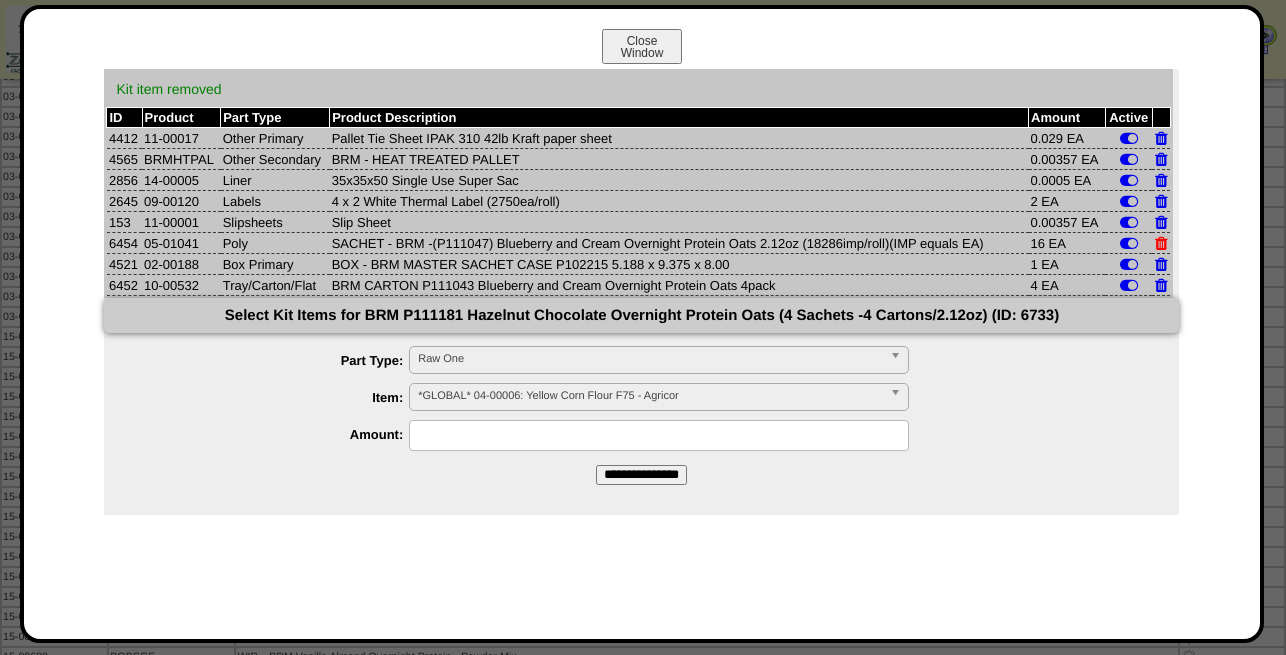 click at bounding box center (1161, 243) 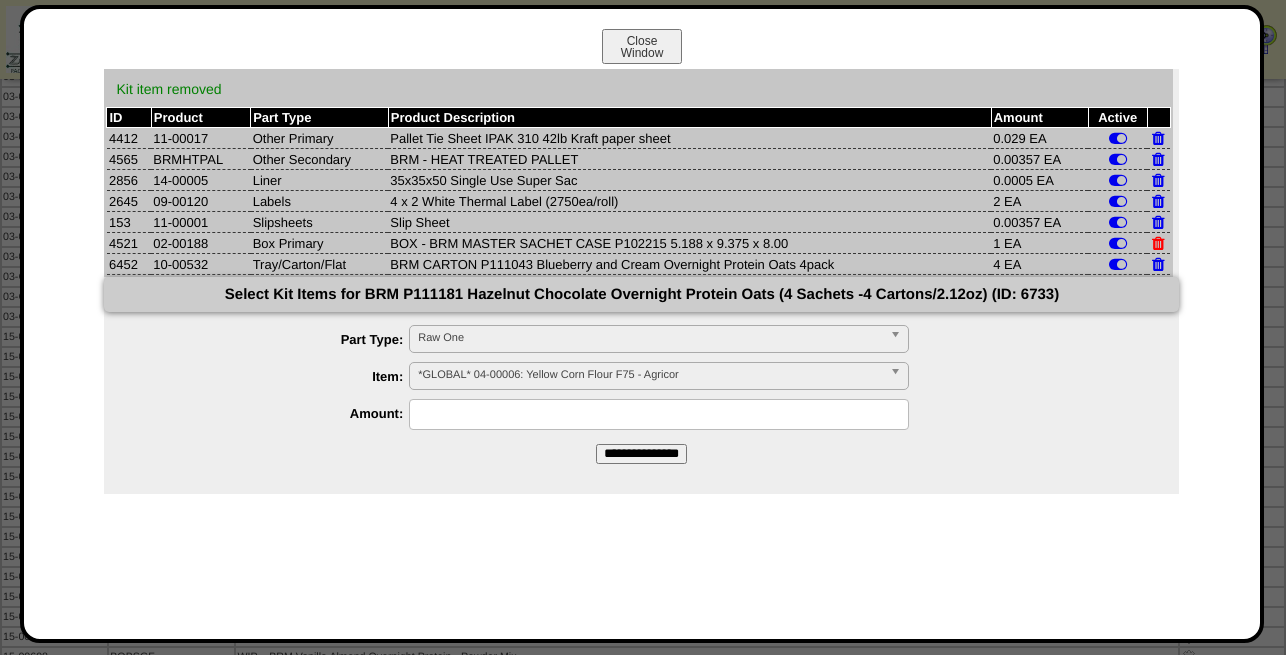 click at bounding box center (1158, 243) 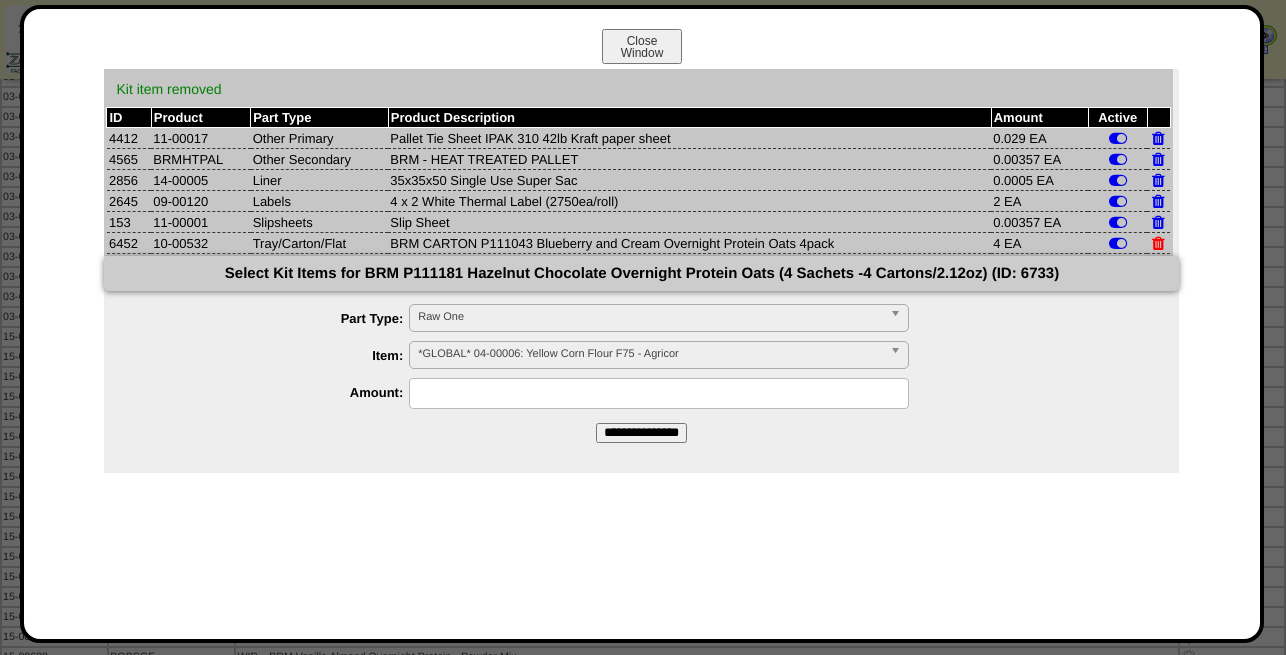 click at bounding box center [1158, 243] 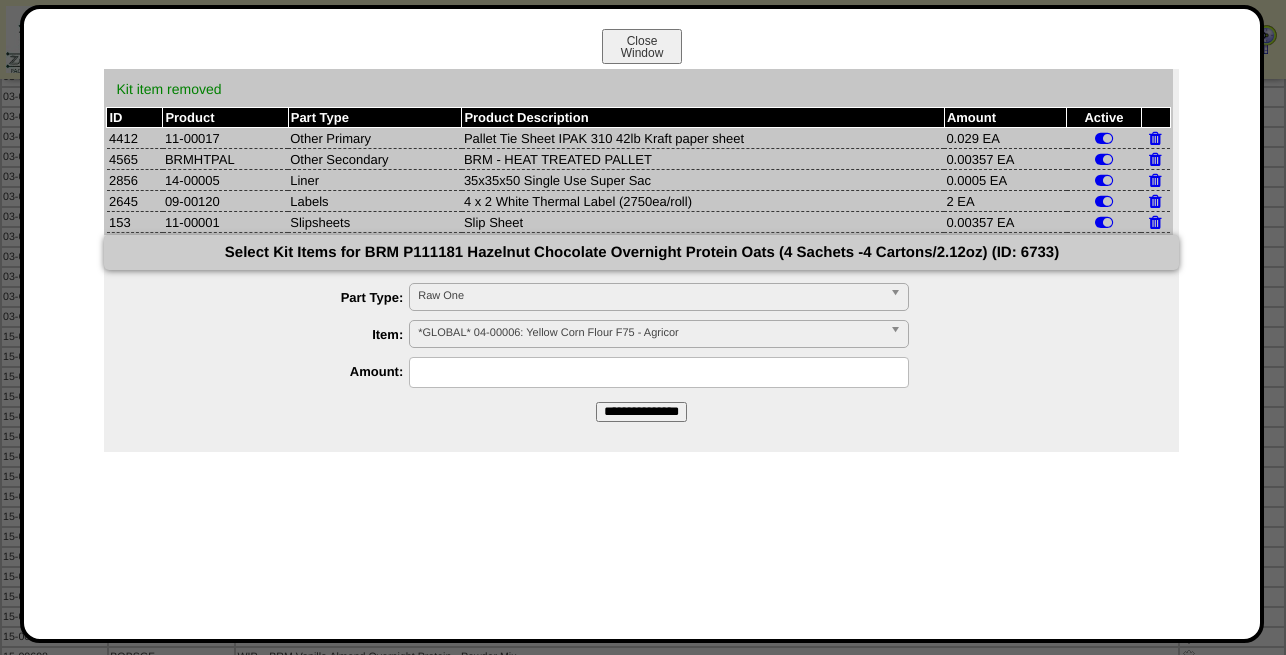 click on "Raw One" at bounding box center (650, 296) 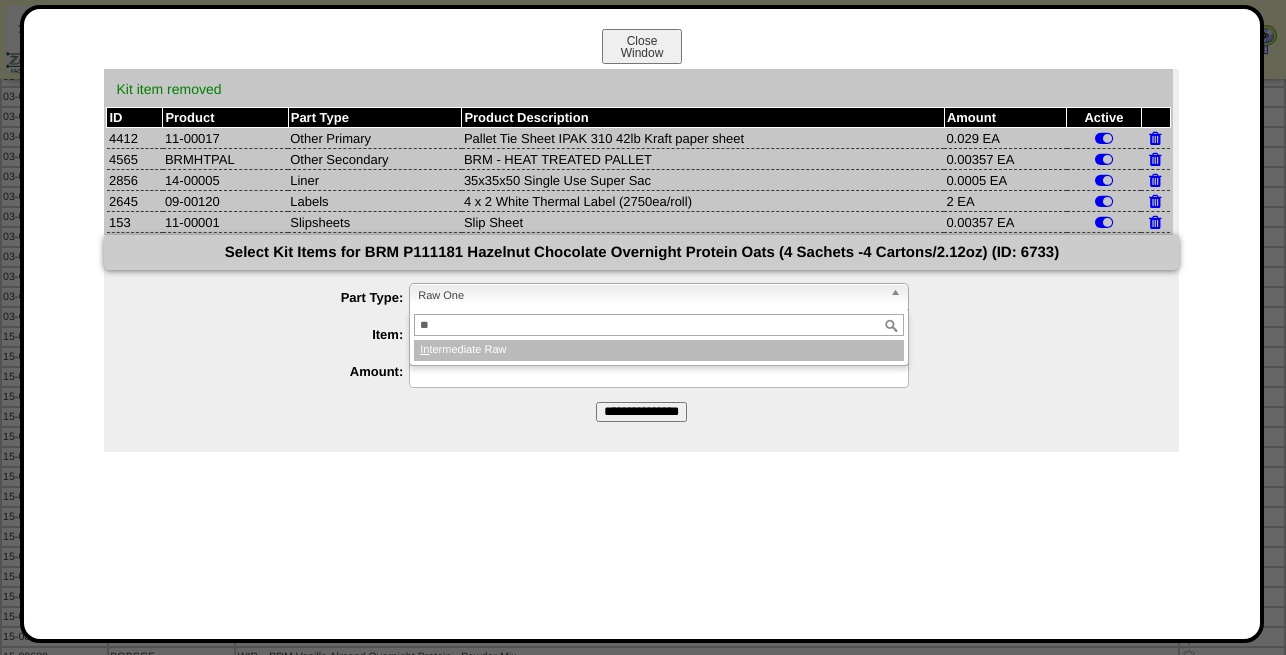 type on "**" 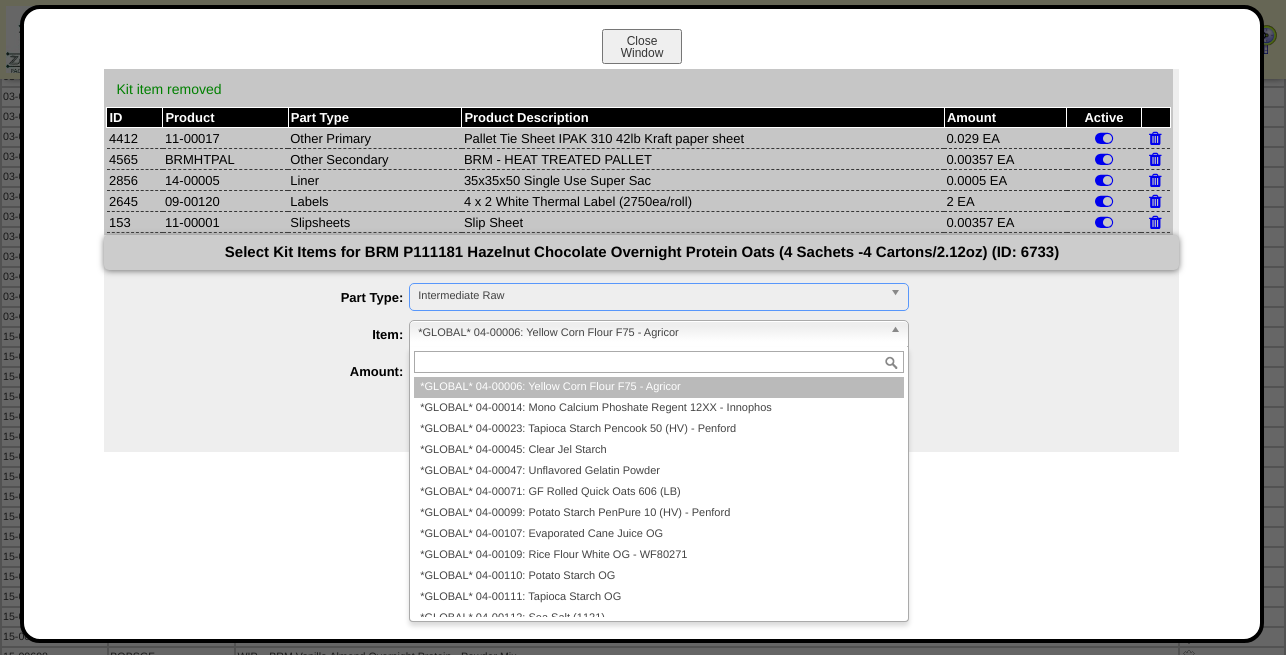 click on "*GLOBAL*  04-00006: Yellow Corn Flour F75 - Agricor" at bounding box center (650, 333) 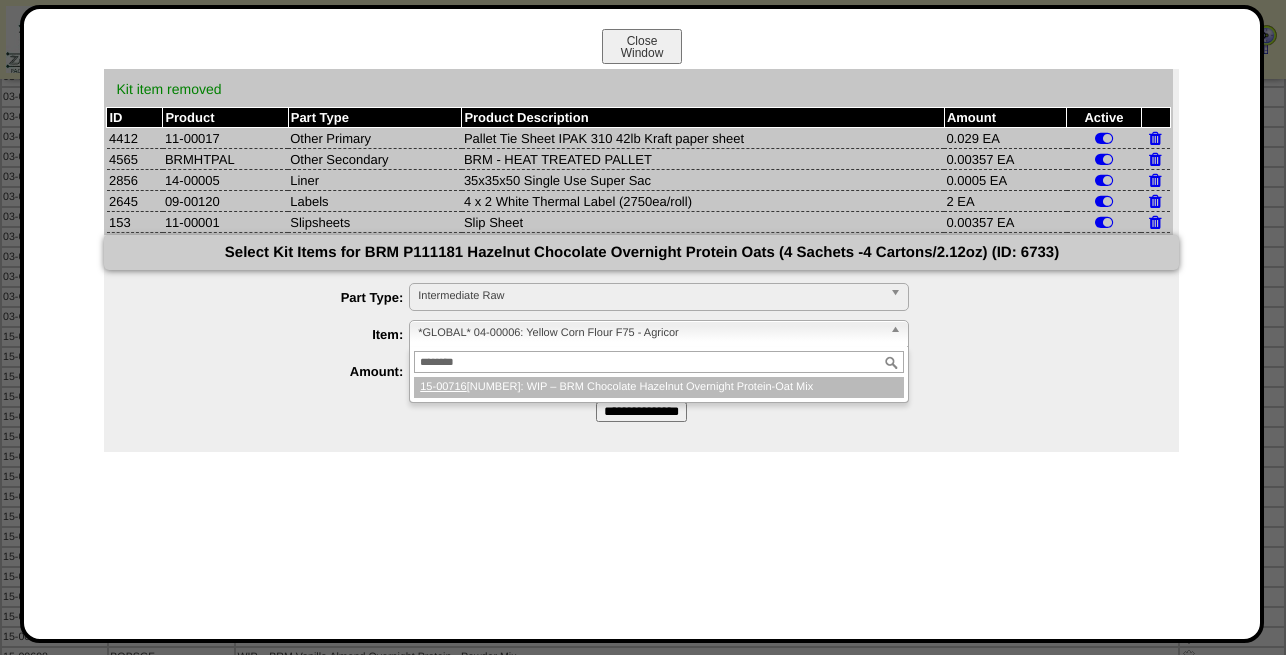 type on "********" 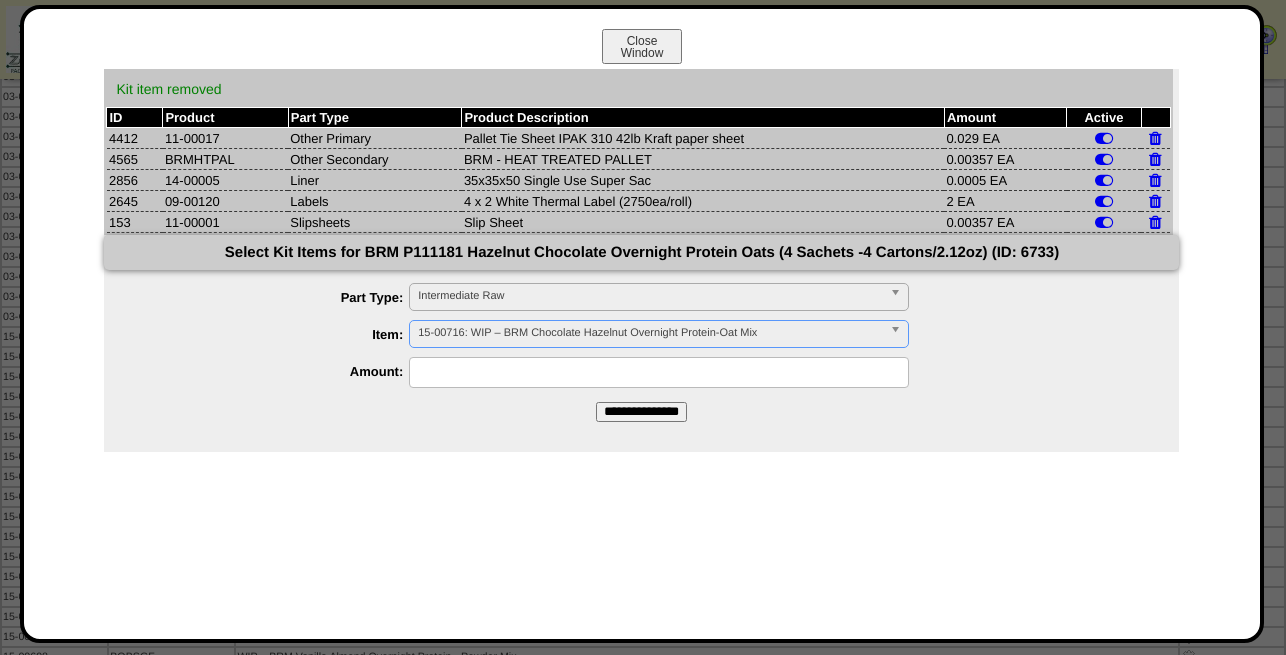 click at bounding box center [659, 372] 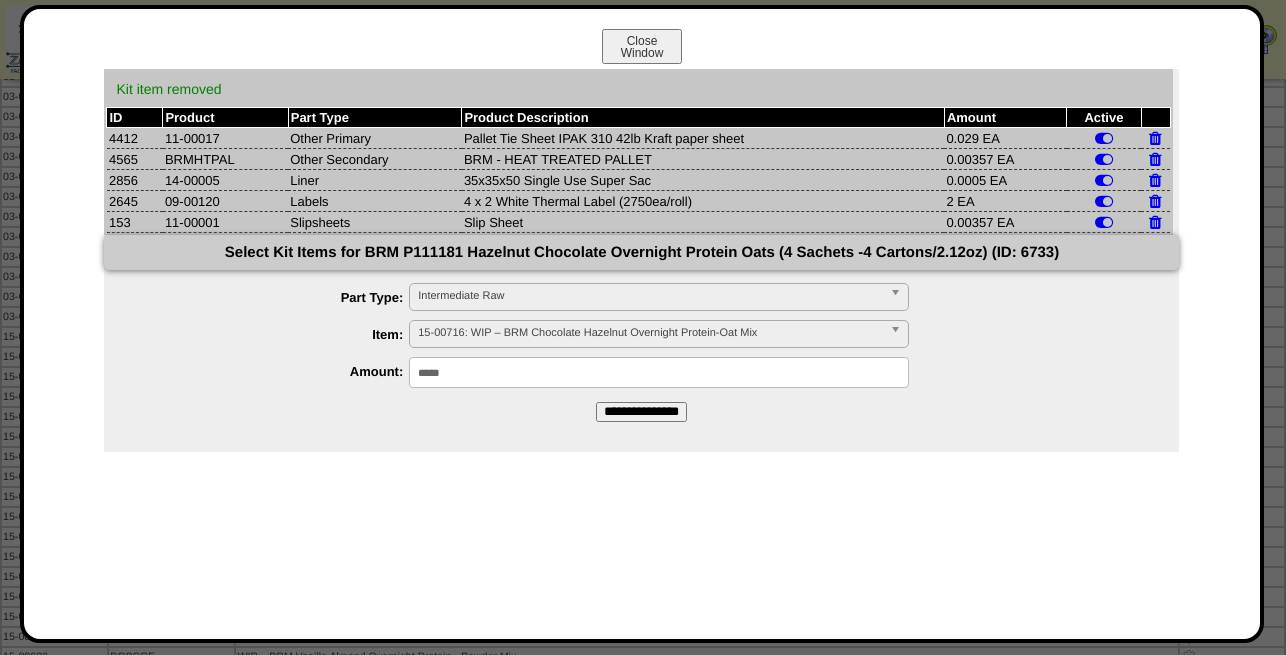 type on "*****" 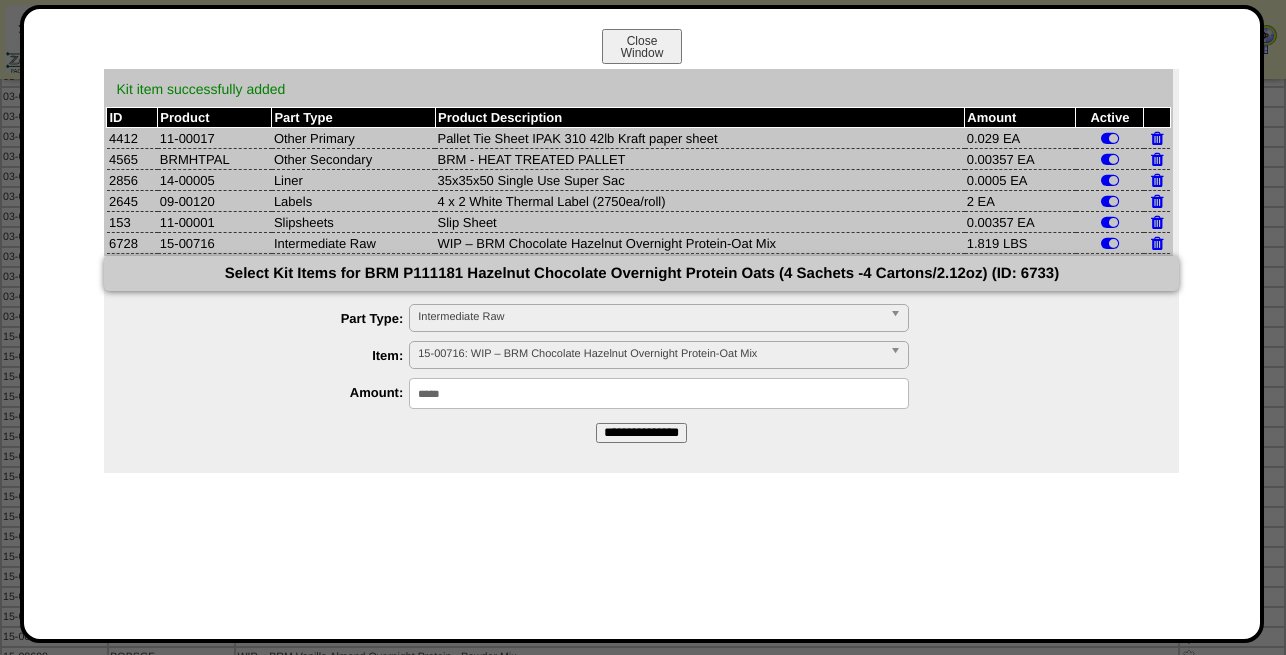 click on "Intermediate Raw" at bounding box center (650, 317) 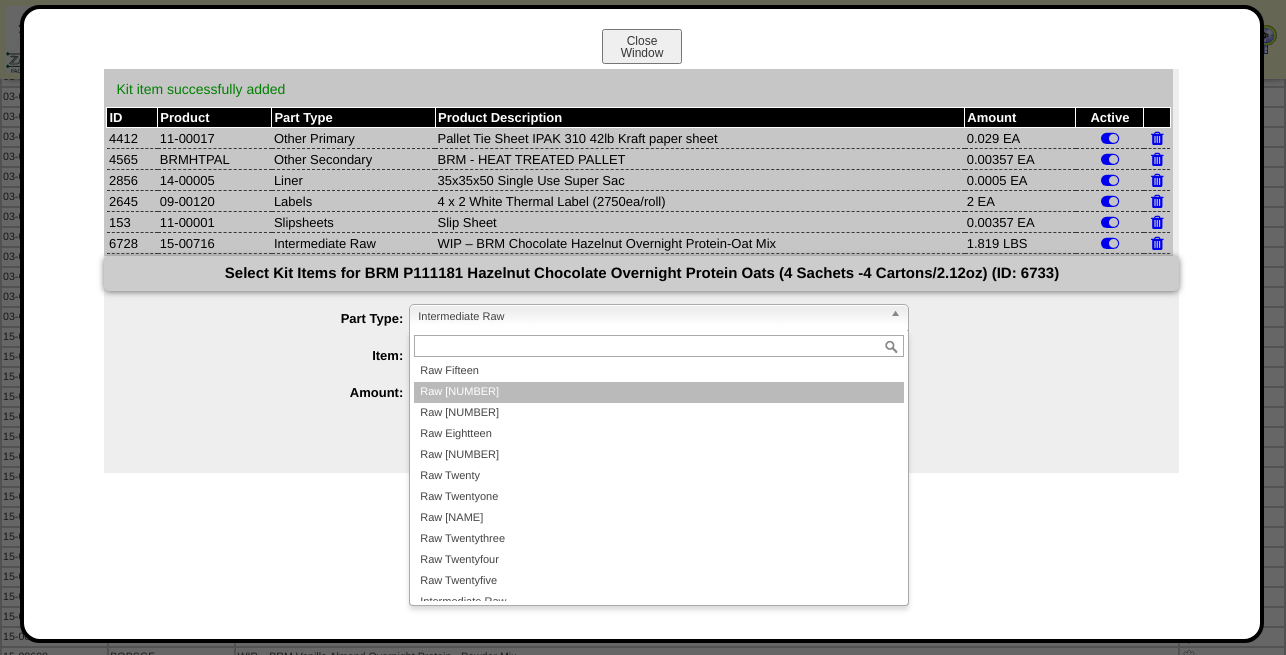 scroll, scrollTop: 0, scrollLeft: 0, axis: both 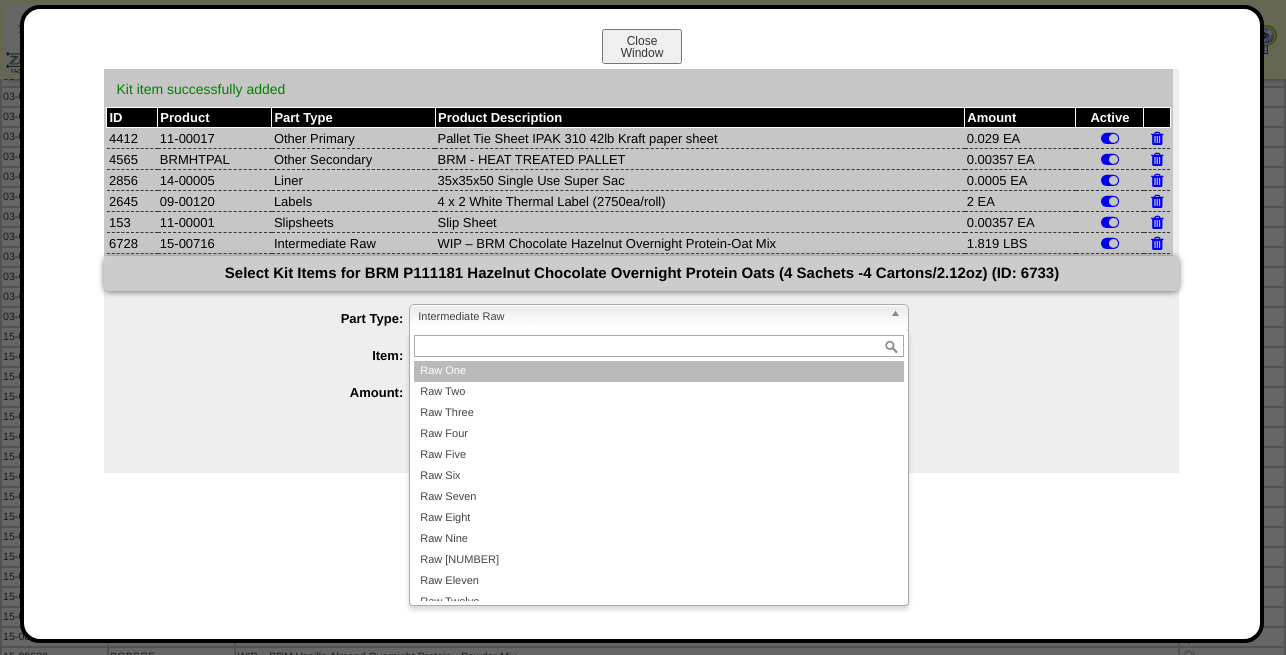 click on "Raw One" at bounding box center [659, 371] 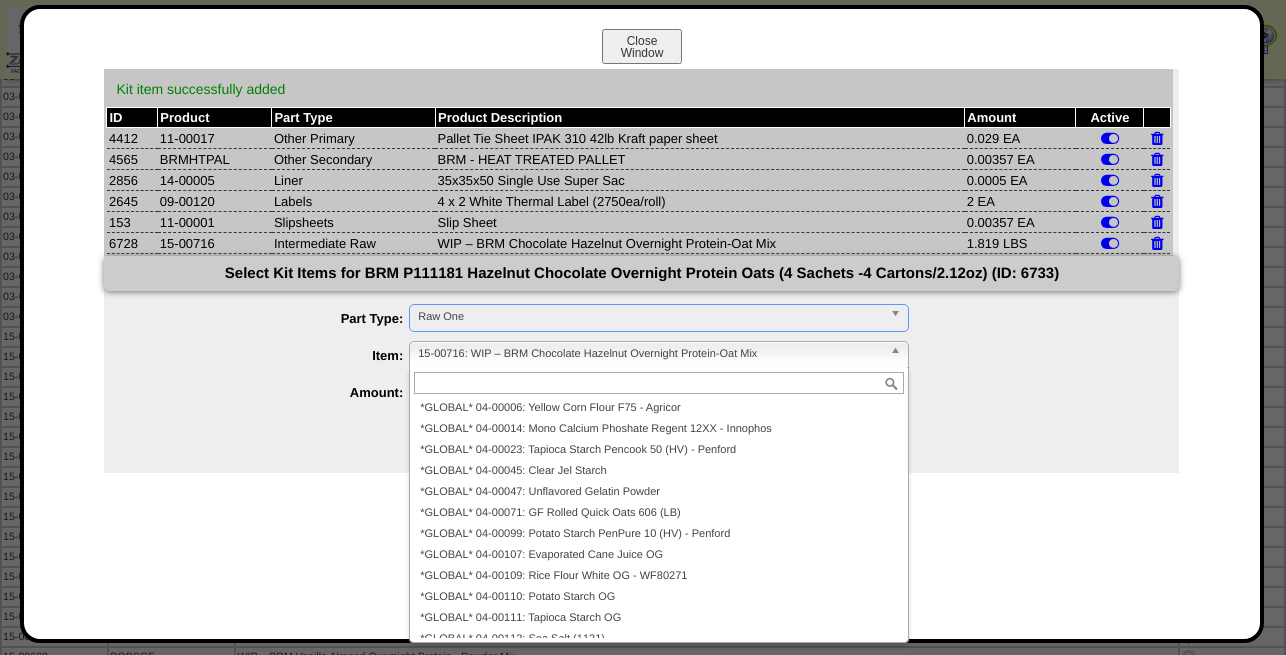 click on "15-00716: WIP – BRM Chocolate Hazelnut Overnight Protein-Oat Mix" at bounding box center (650, 354) 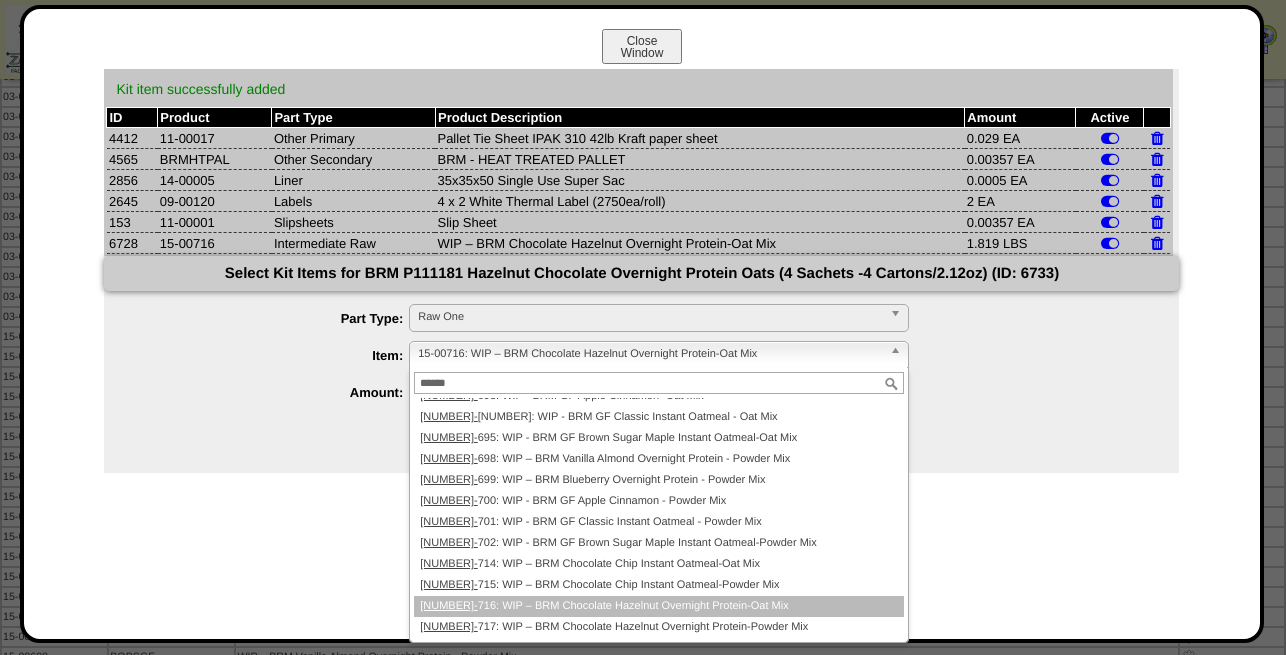 scroll, scrollTop: 0, scrollLeft: 0, axis: both 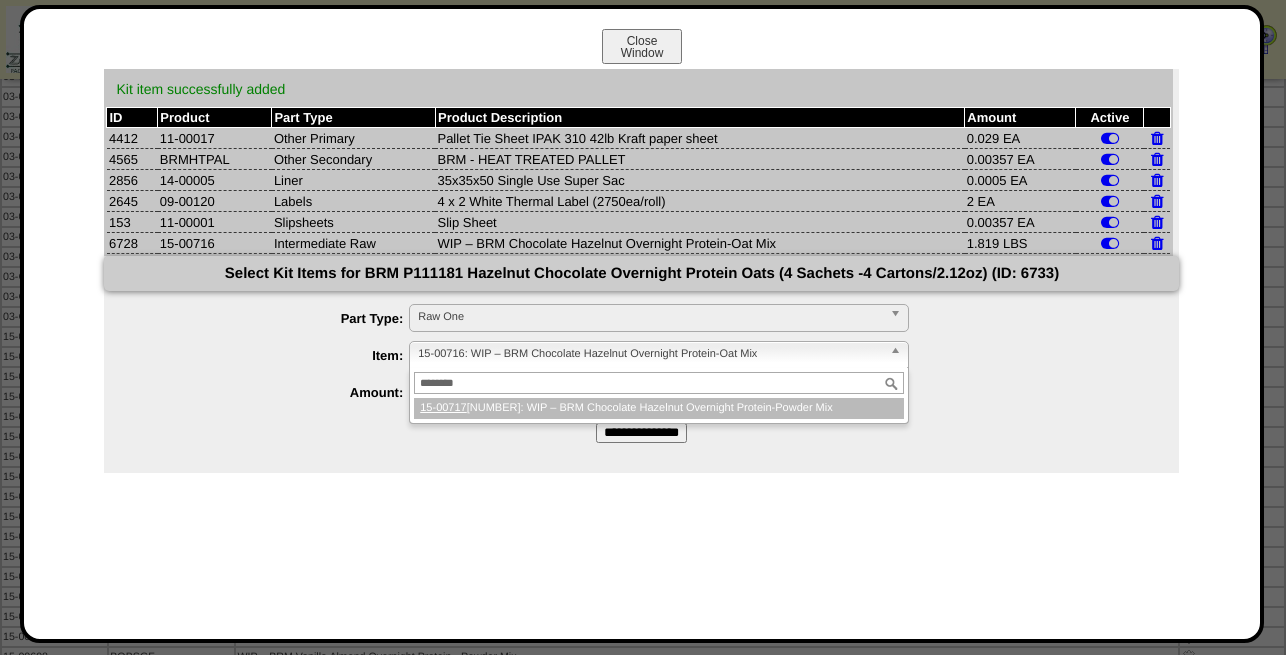 type on "********" 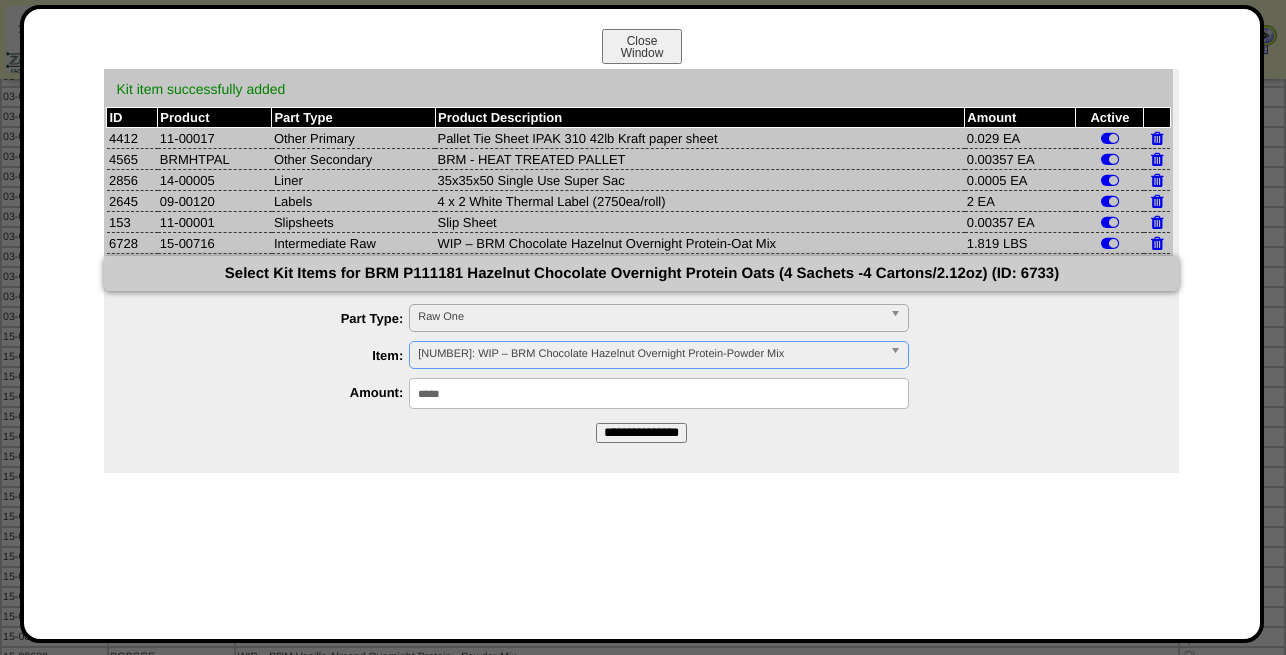 type 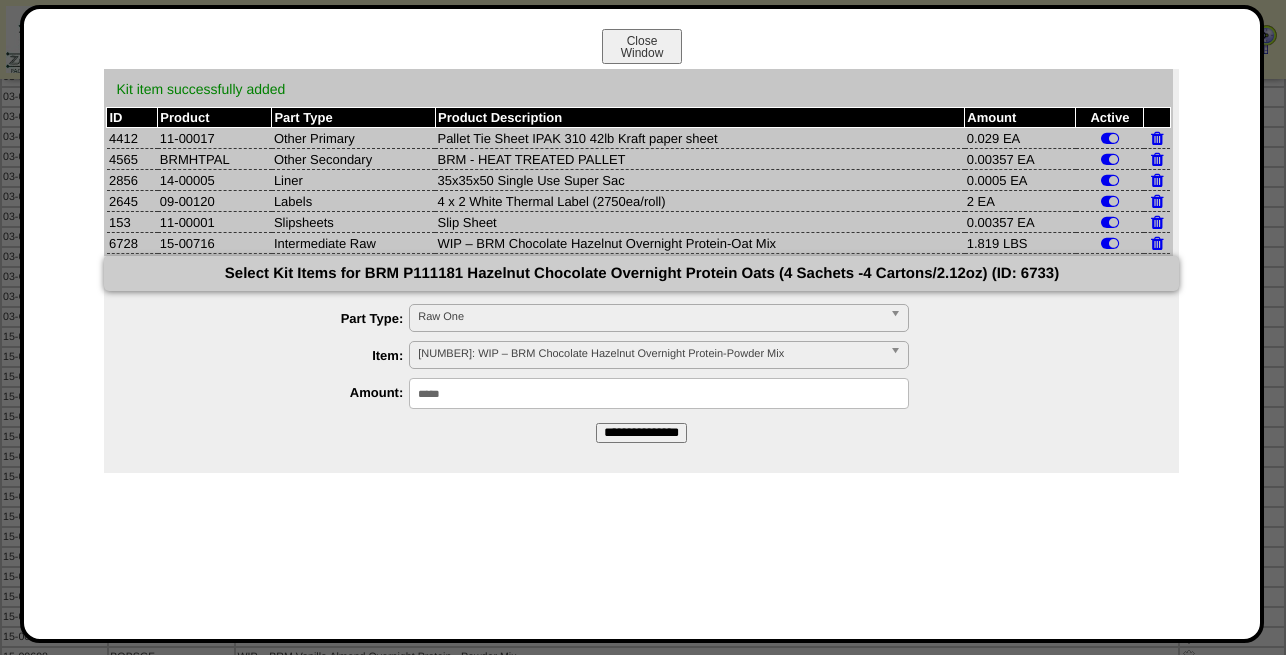 drag, startPoint x: 472, startPoint y: 394, endPoint x: 347, endPoint y: 415, distance: 126.751724 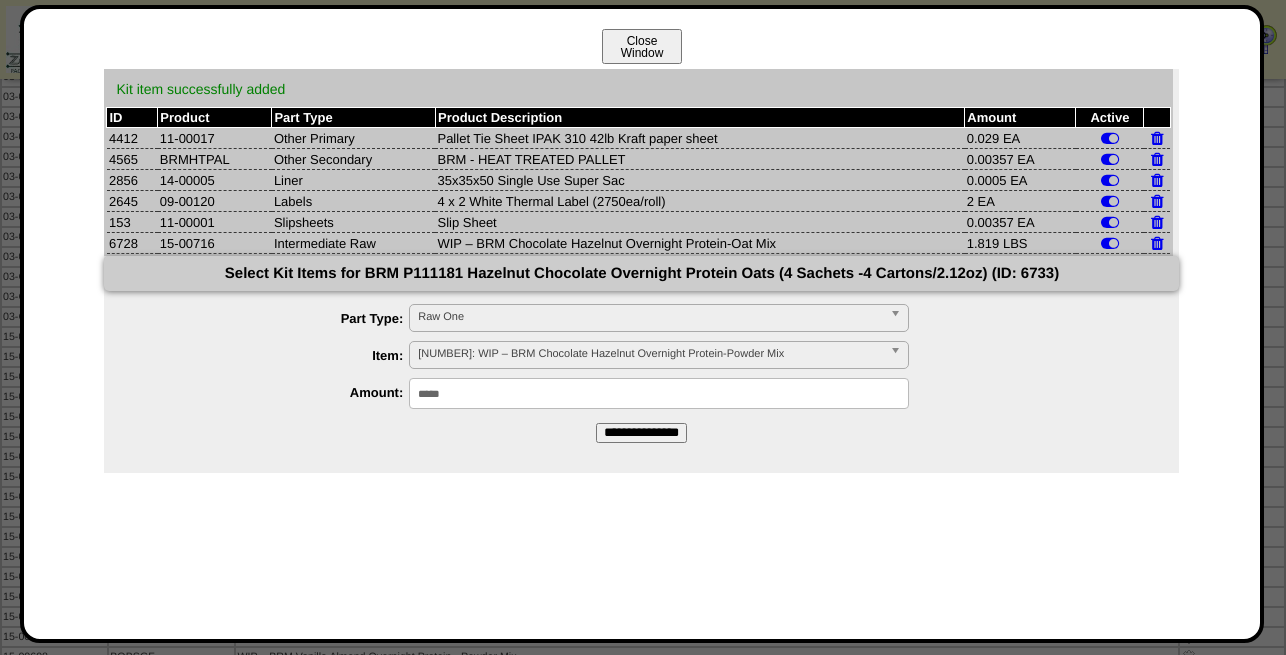 click on "Close Window" at bounding box center [642, 46] 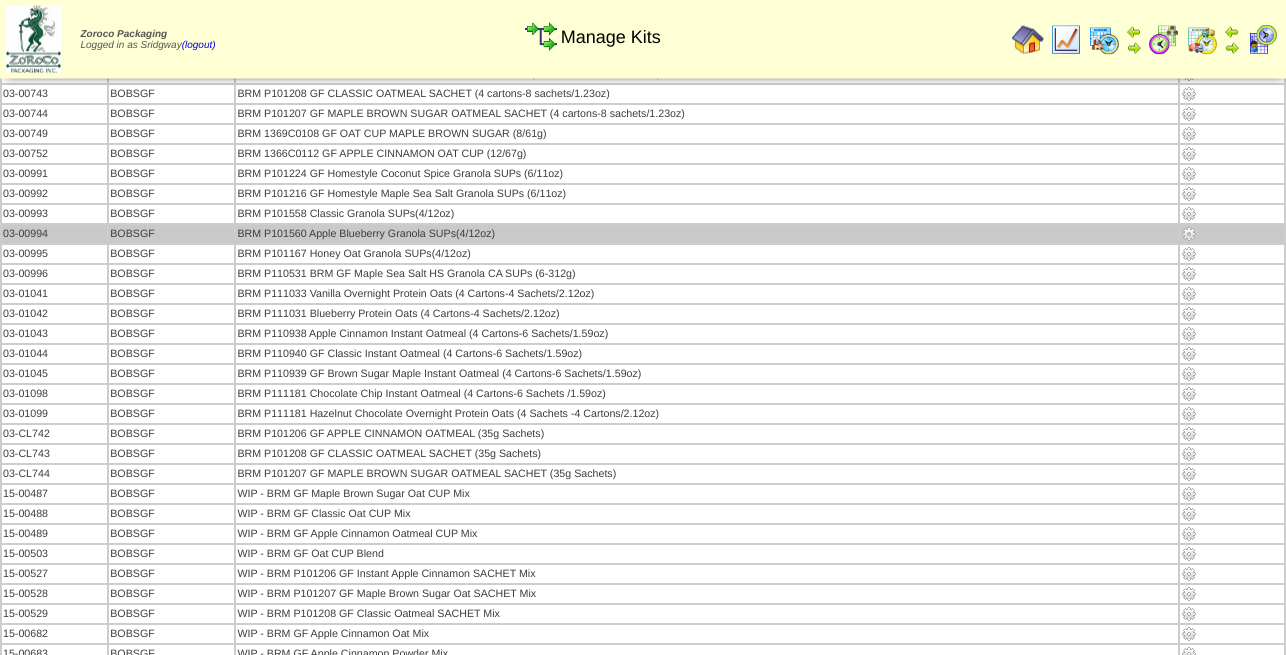 scroll, scrollTop: 306, scrollLeft: 0, axis: vertical 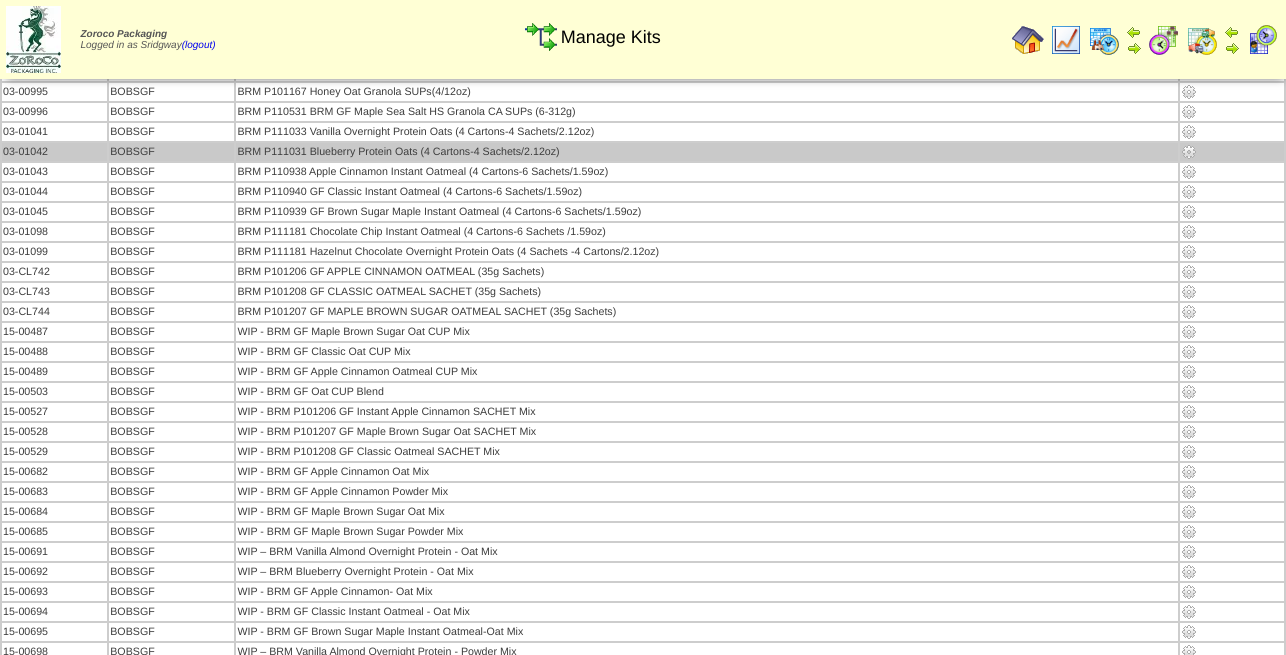 click at bounding box center (1189, 152) 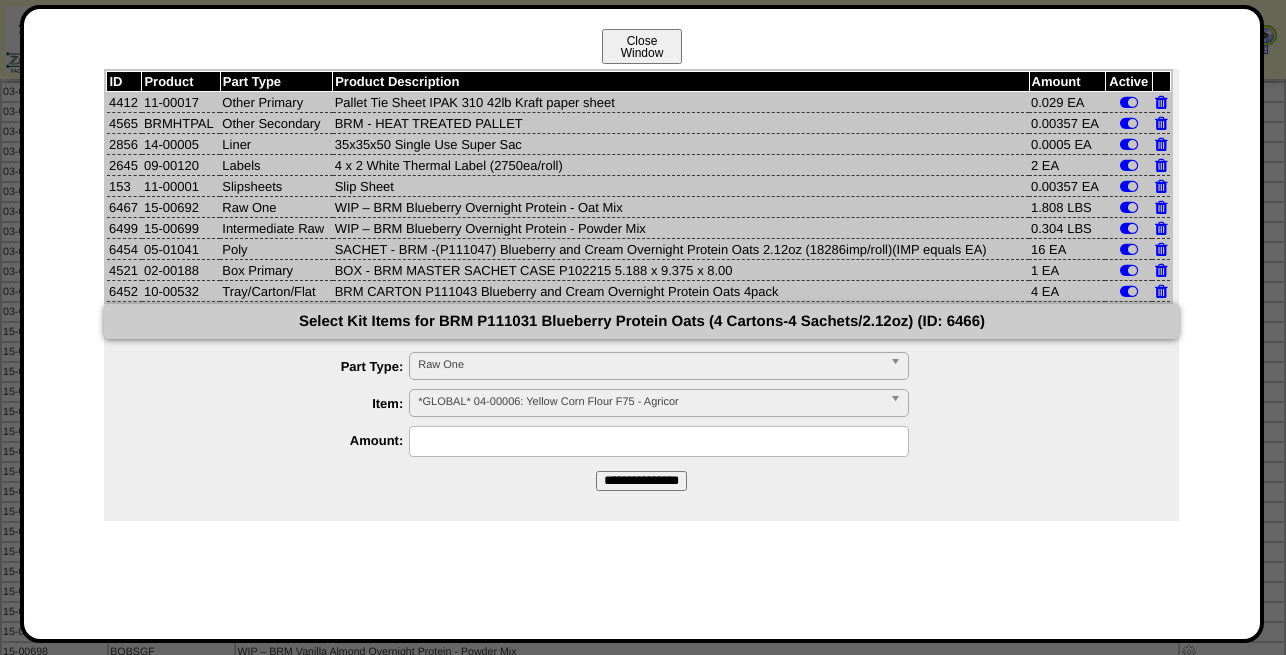 click on "Close Window" at bounding box center [642, 46] 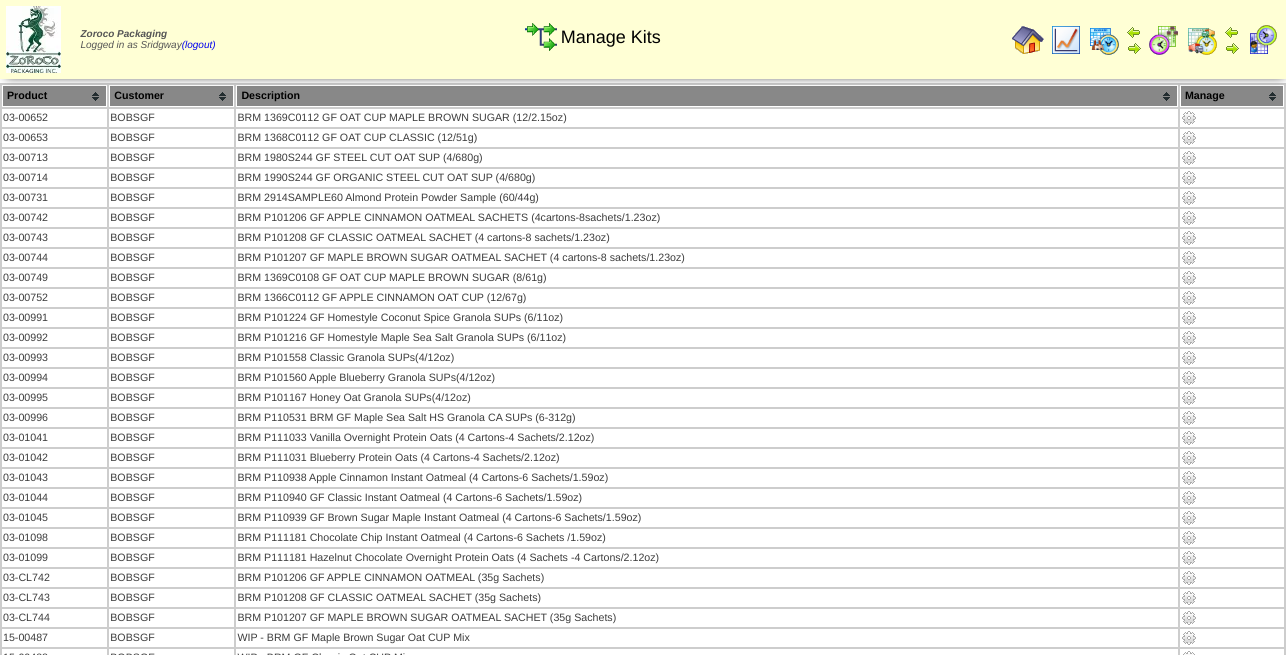 scroll, scrollTop: 0, scrollLeft: 0, axis: both 